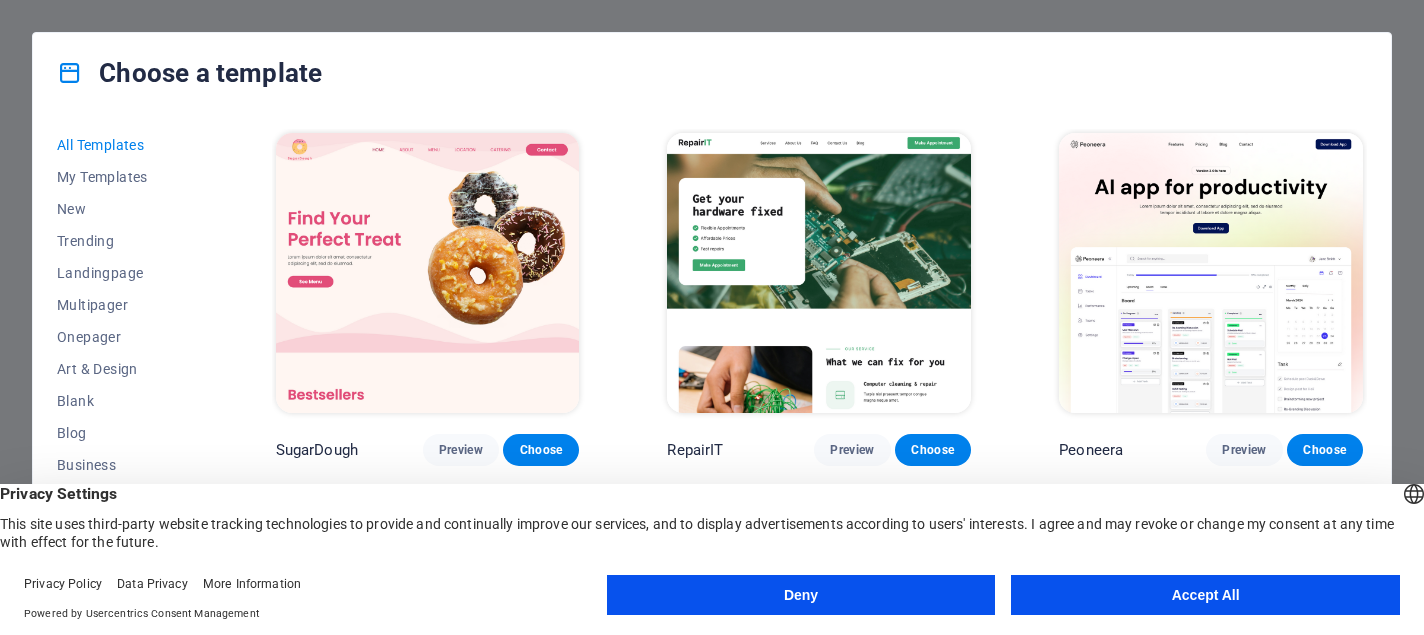 scroll, scrollTop: 0, scrollLeft: 0, axis: both 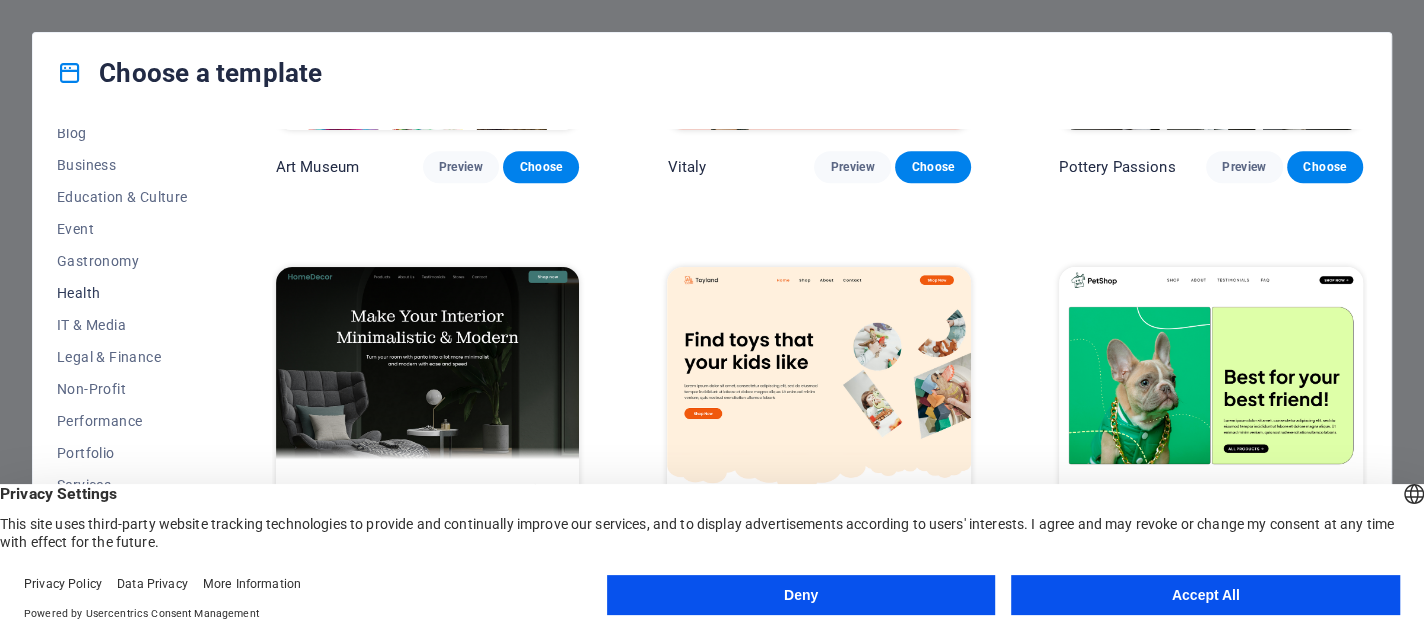 click on "Health" at bounding box center [122, 293] 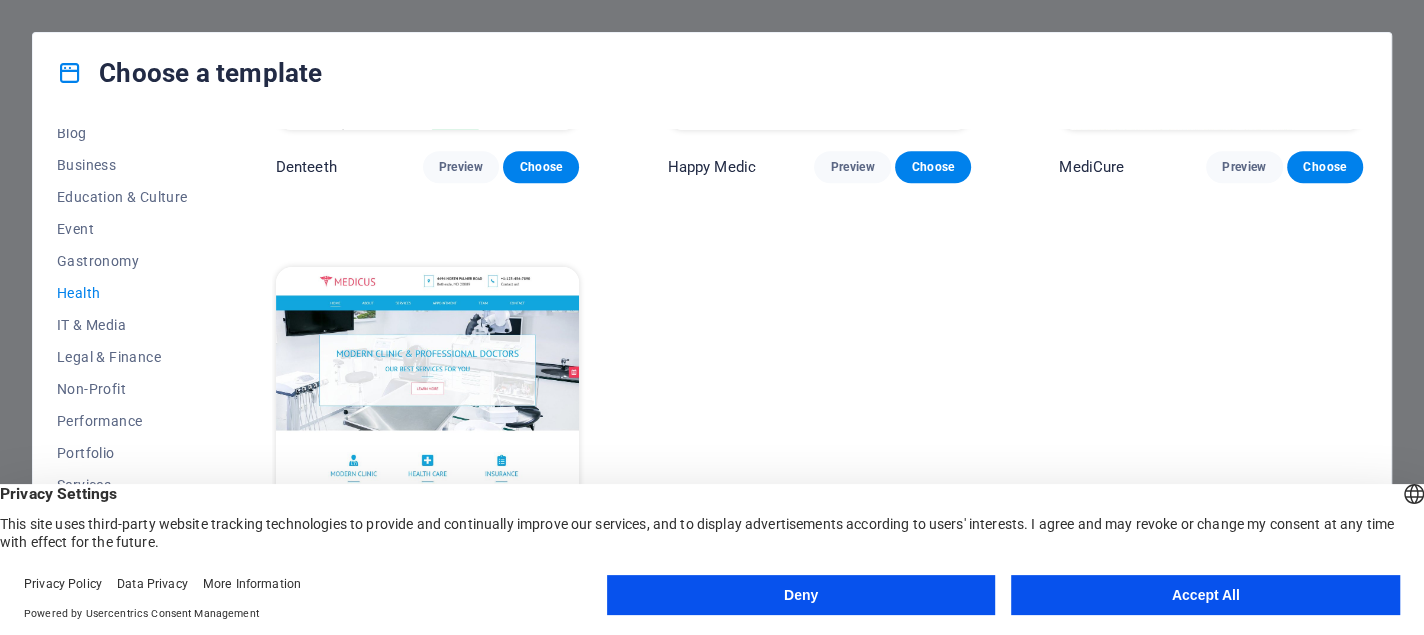 scroll, scrollTop: 713, scrollLeft: 0, axis: vertical 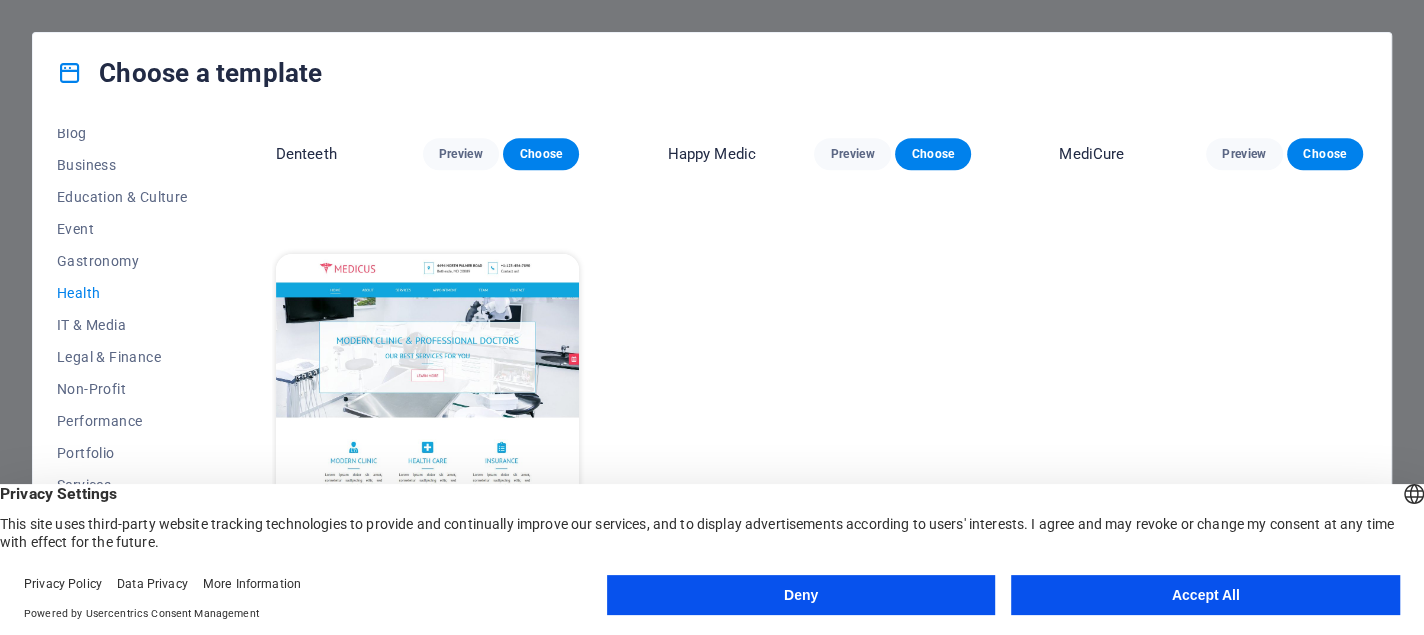 click at bounding box center (428, 394) 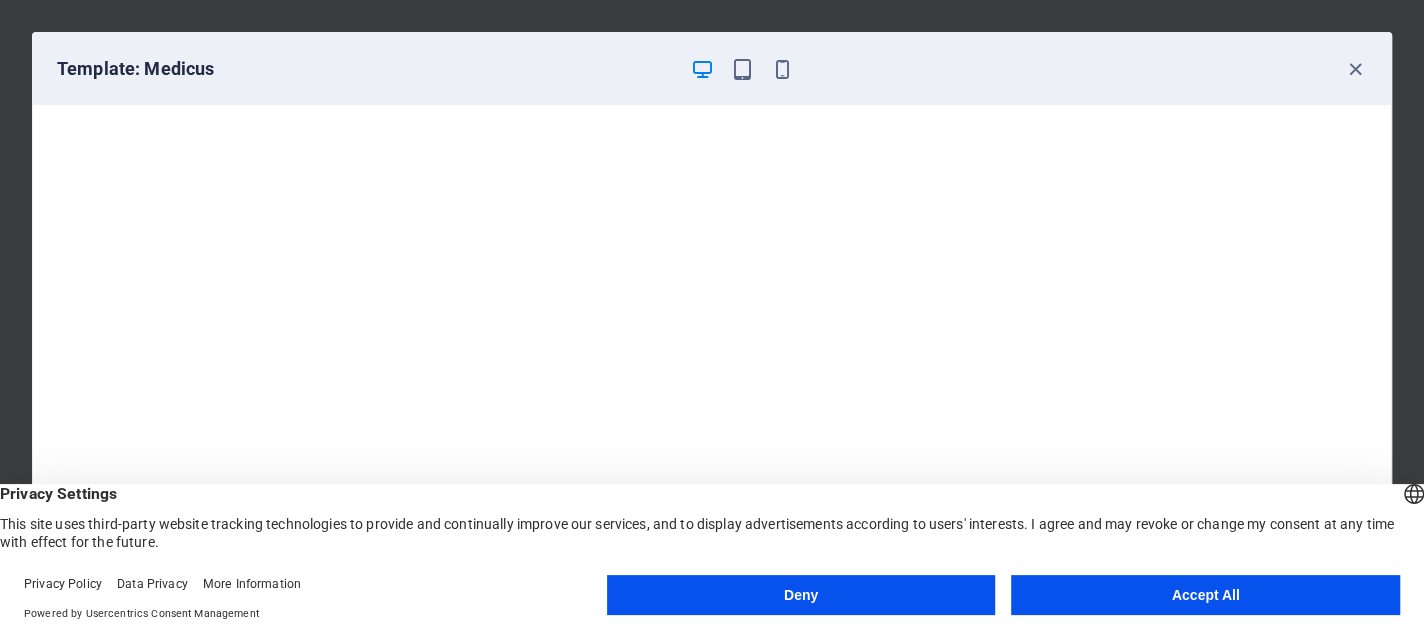 click on "Accept All" at bounding box center [1205, 595] 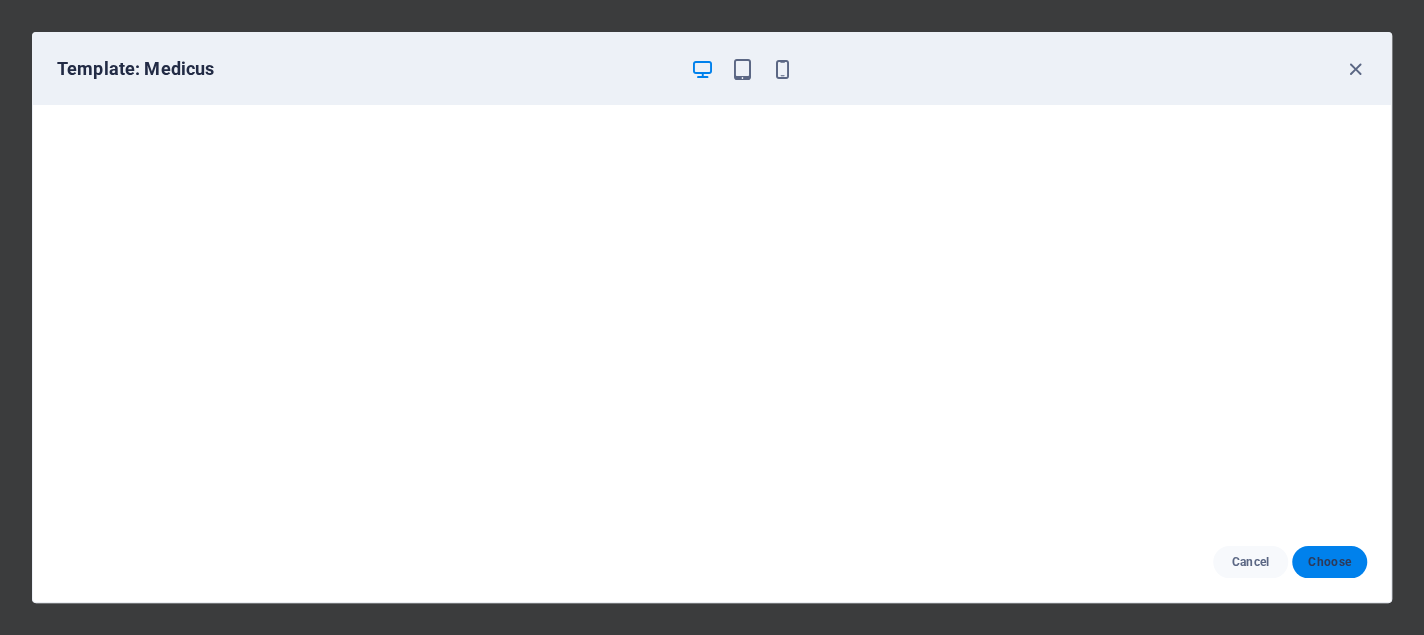 click on "Choose" at bounding box center (1329, 562) 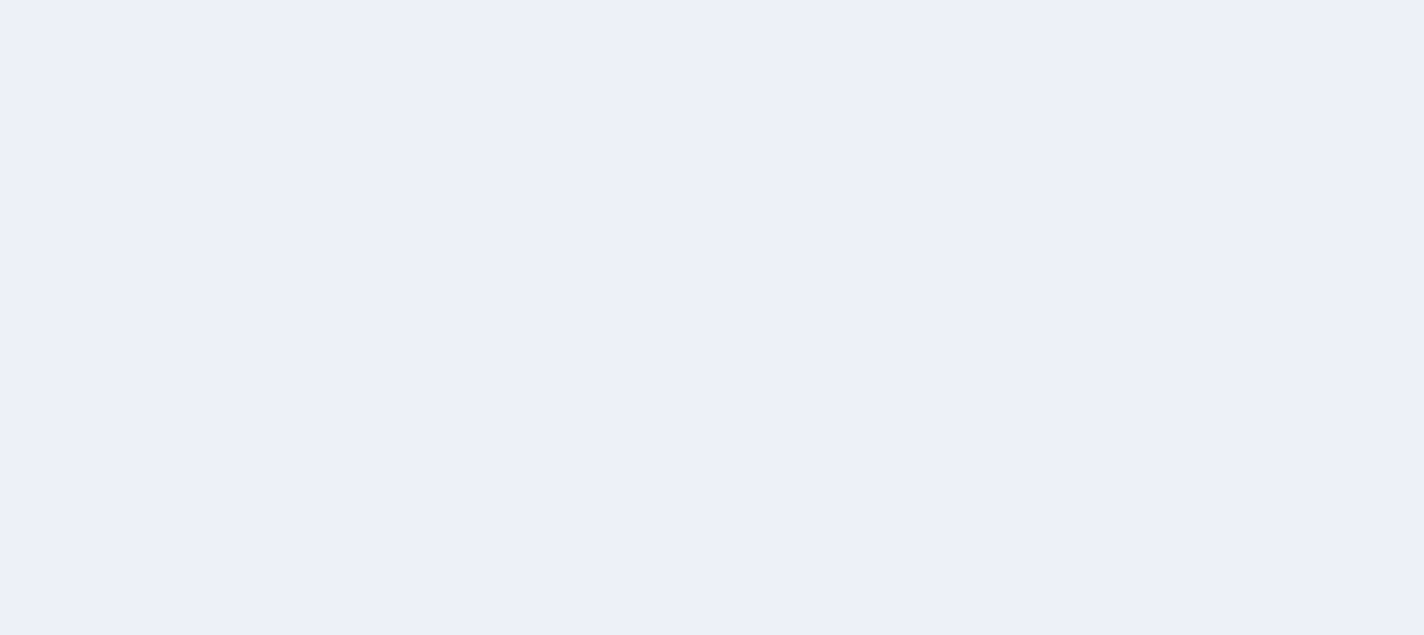 scroll, scrollTop: 0, scrollLeft: 0, axis: both 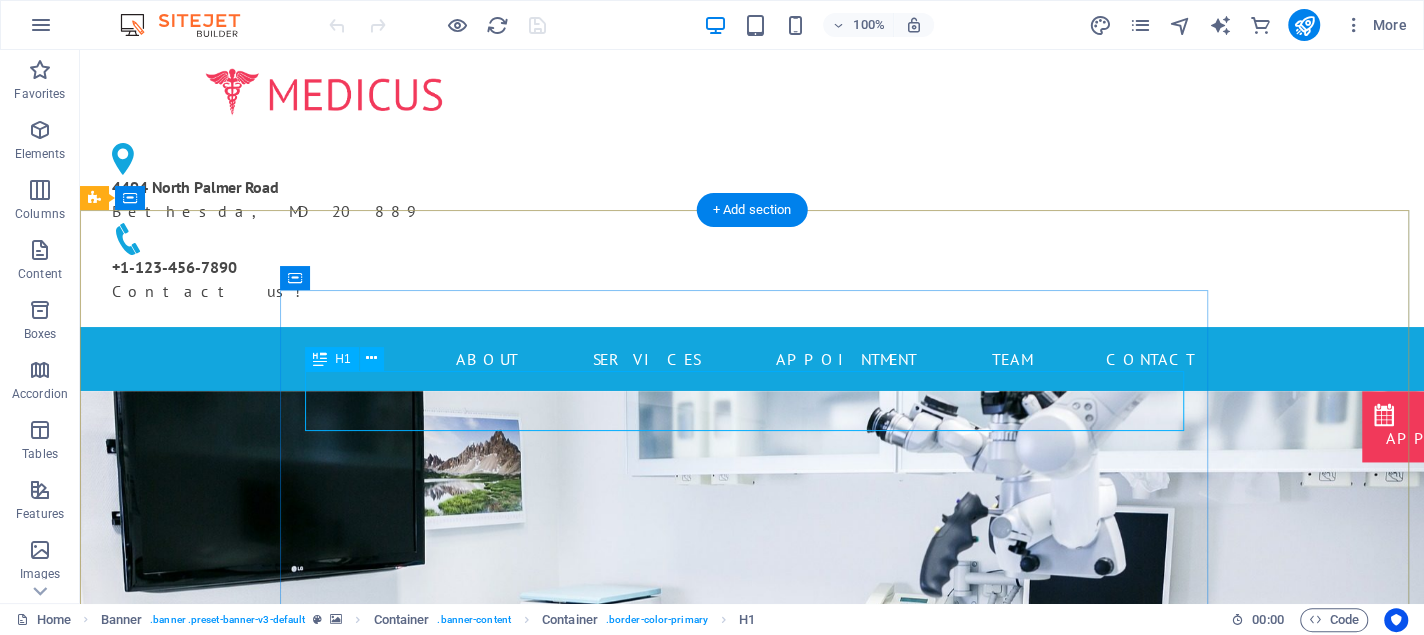 click on "Modern clinic & professional doctors" at bounding box center (752, 1095) 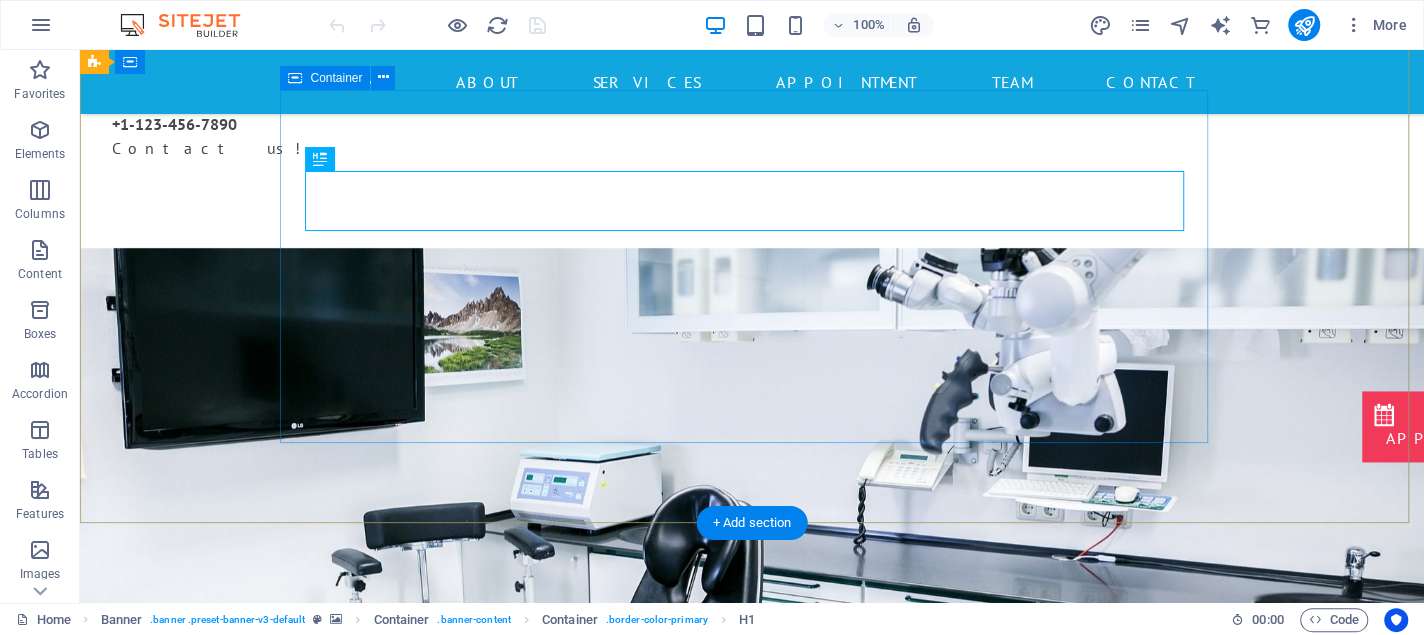 scroll, scrollTop: 100, scrollLeft: 0, axis: vertical 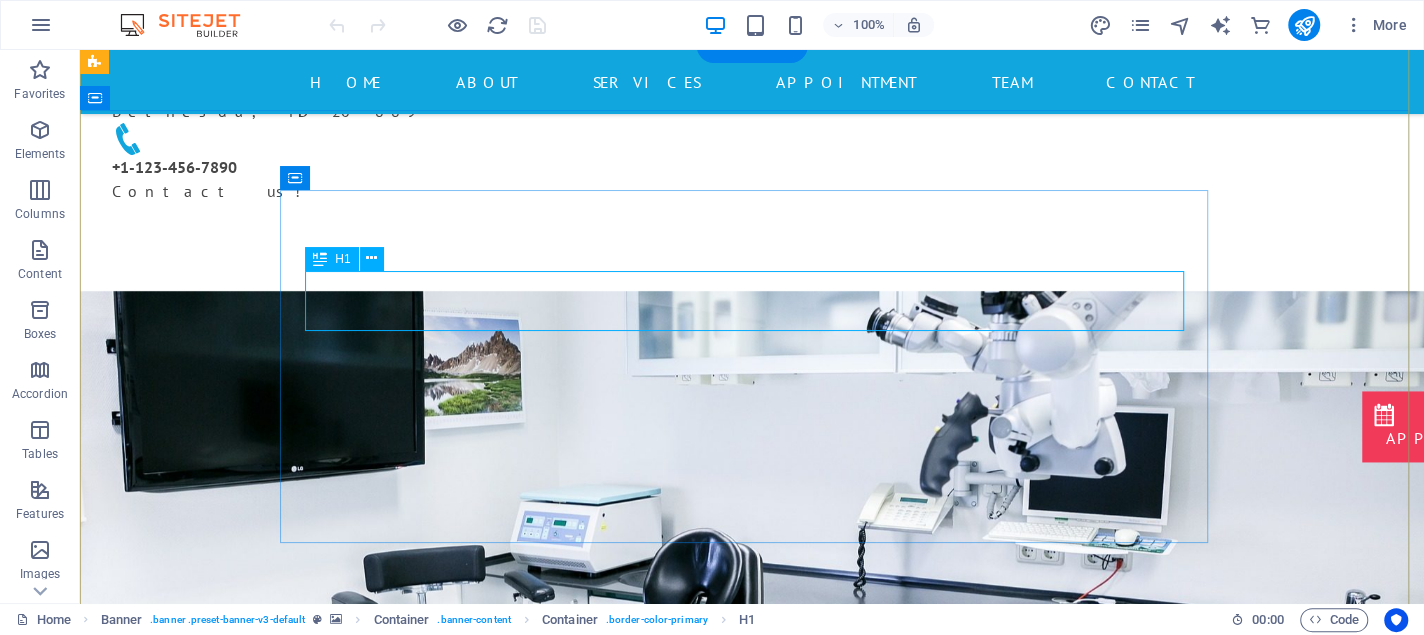click on "Modern clinic & professional doctors" at bounding box center [752, 995] 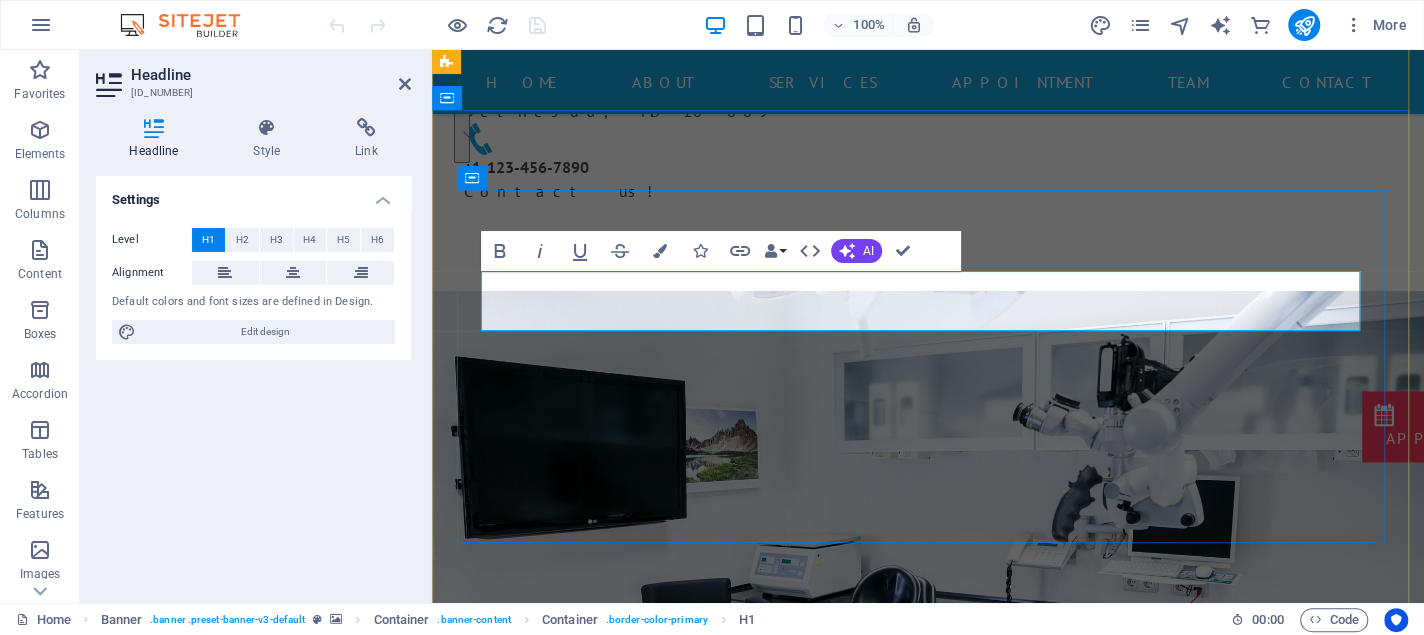 type 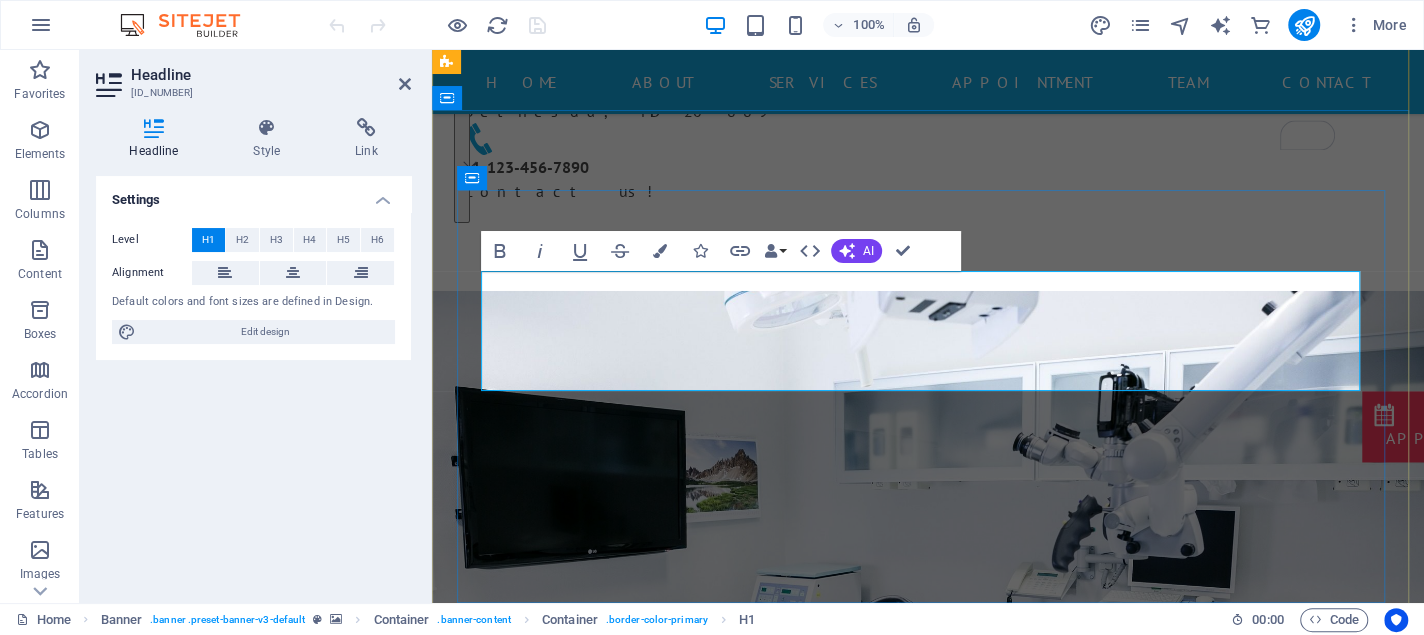 drag, startPoint x: 1000, startPoint y: 370, endPoint x: 536, endPoint y: 300, distance: 469.25046 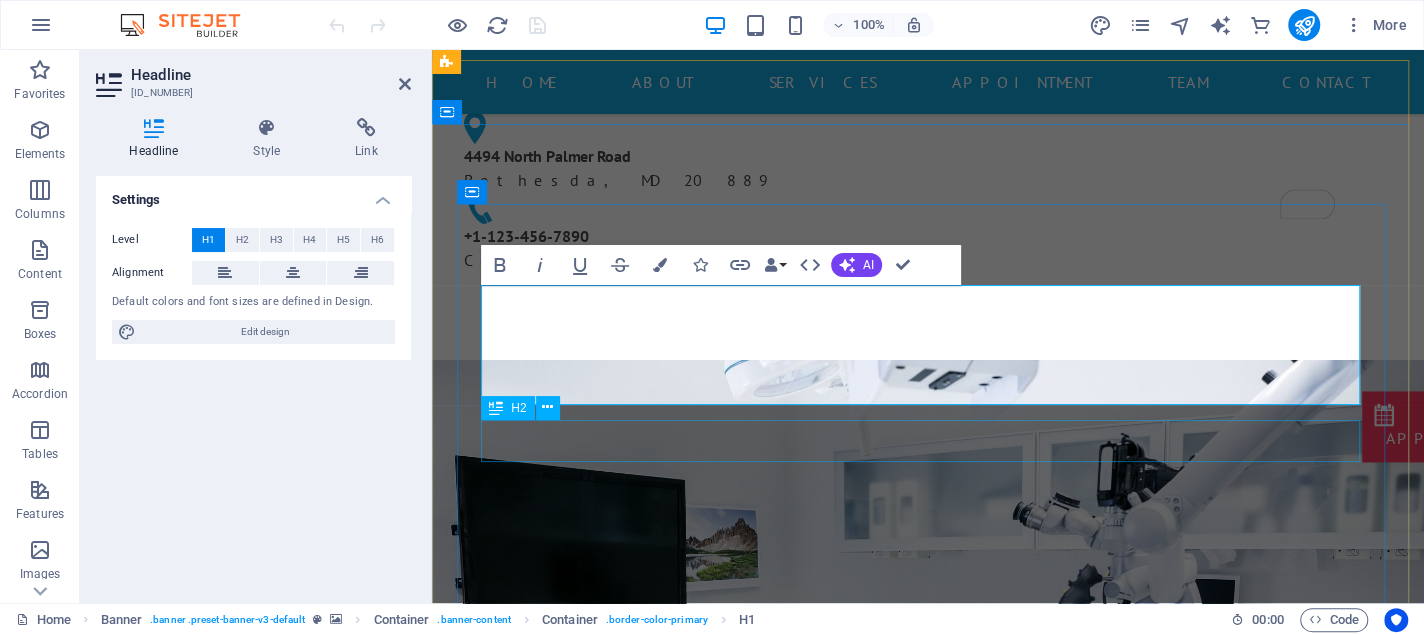 scroll, scrollTop: 0, scrollLeft: 0, axis: both 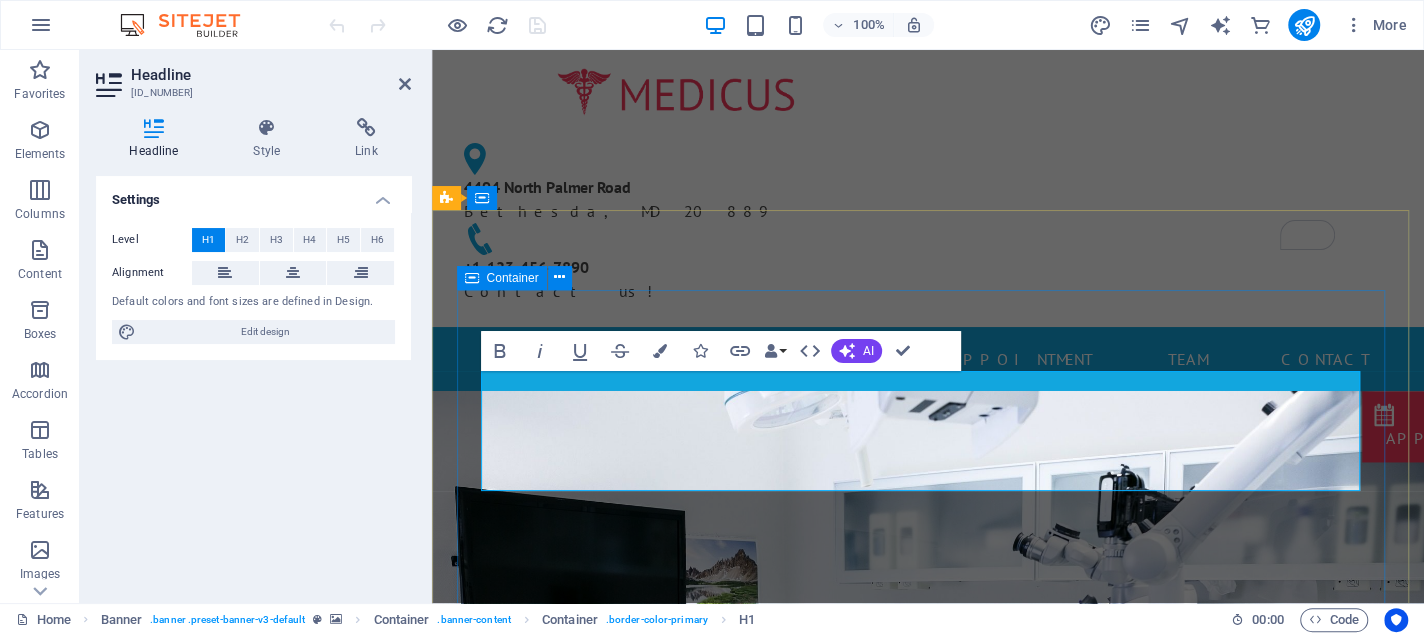 click on "‌ Our best services for you Learn more" at bounding box center [928, 1315] 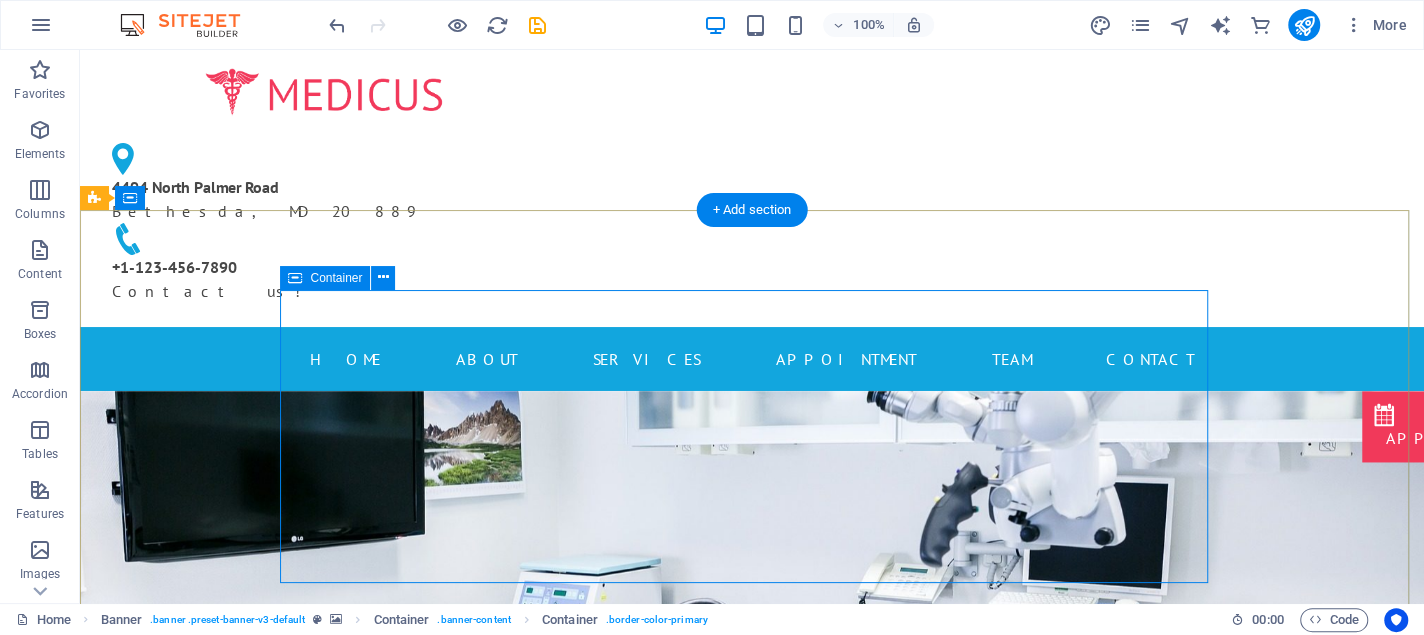 click on "Our best services for you Learn more" at bounding box center (752, 1071) 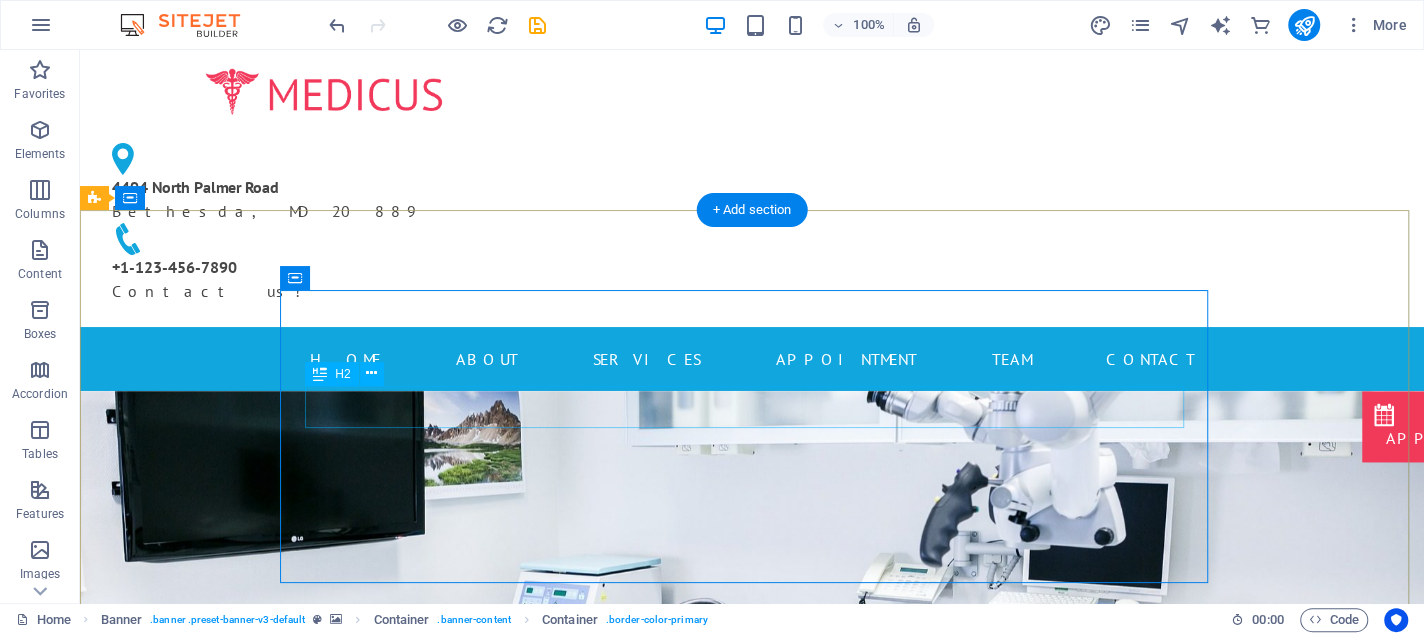 click on "Our best services for you" at bounding box center [752, 1041] 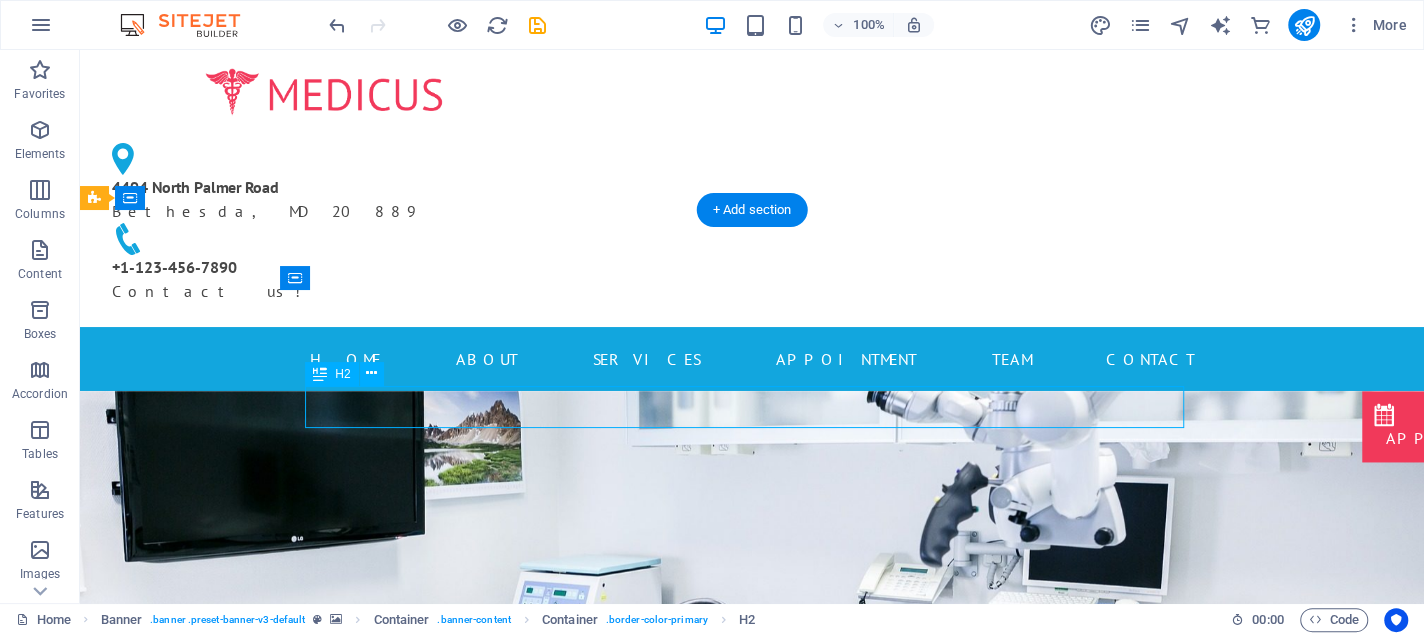 click on "Our best services for you" at bounding box center [752, 1041] 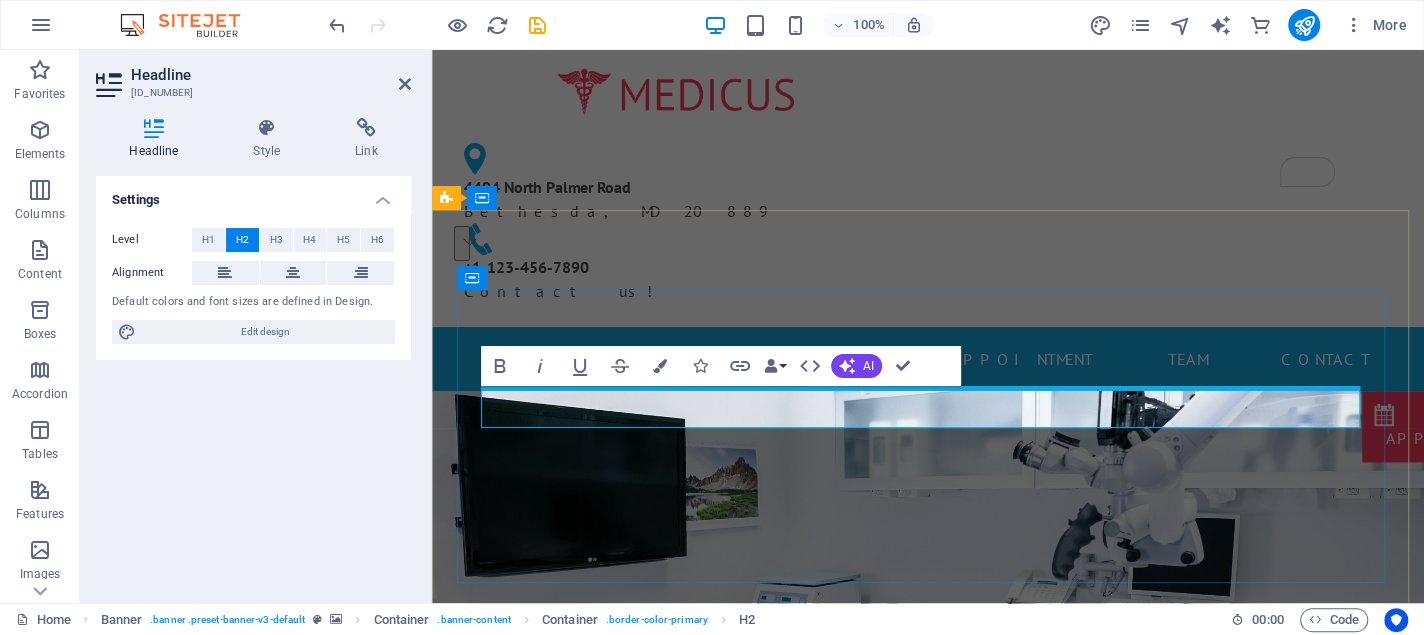 type 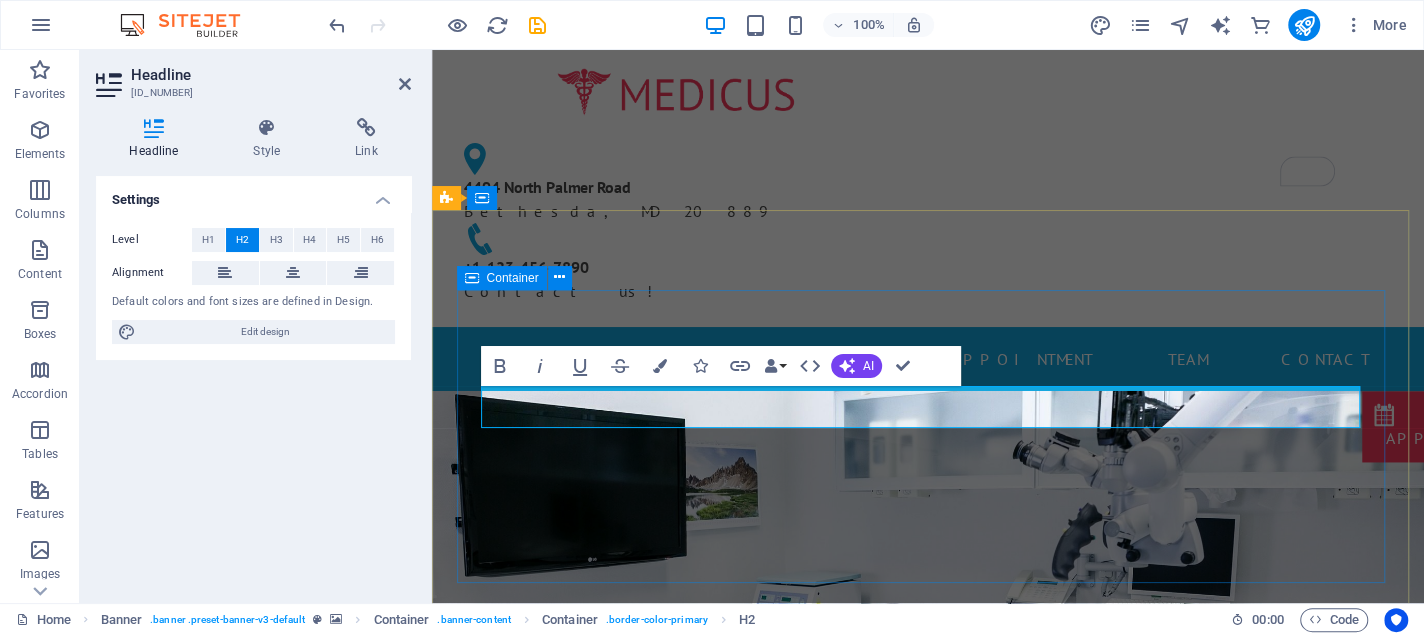 click on "[SERVICE_NAME] [SERVICE_NAME] [SERVICE_NAME] [SERVICE_NAME] [SERVICE_NAME] [SERVICE_NAME] [SERVICE_NAME] Learn more" at bounding box center (928, 1092) 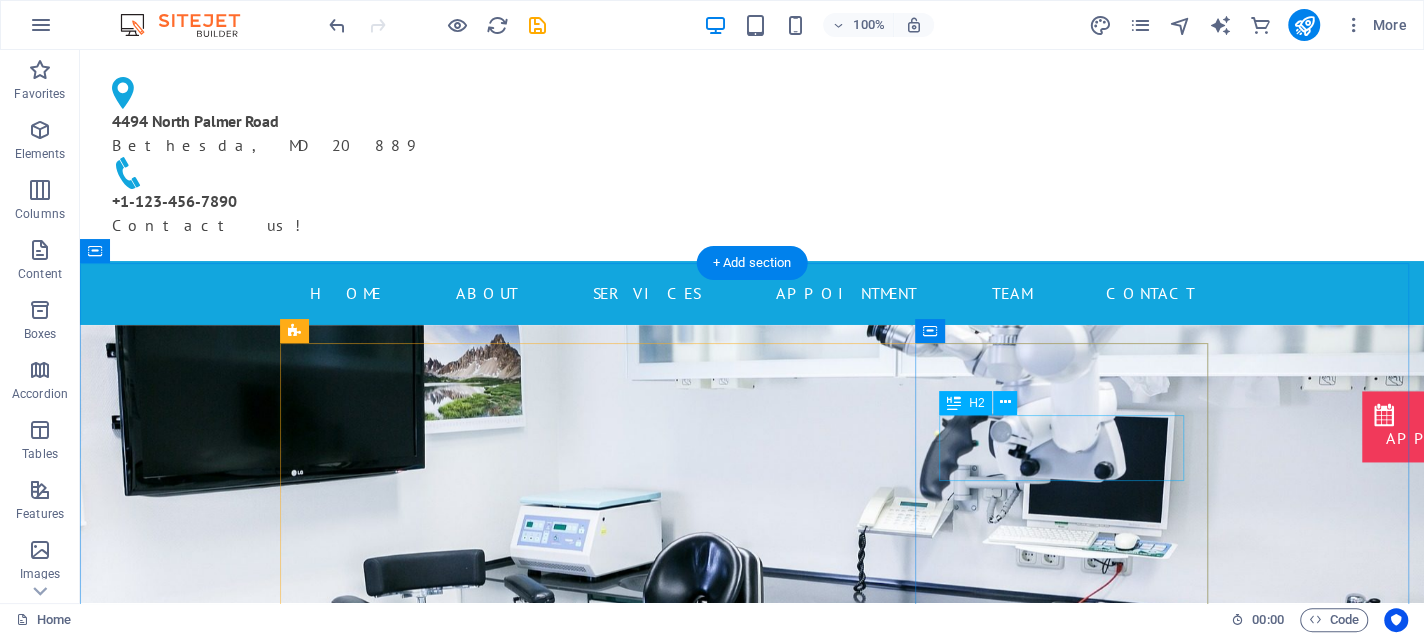scroll, scrollTop: 0, scrollLeft: 0, axis: both 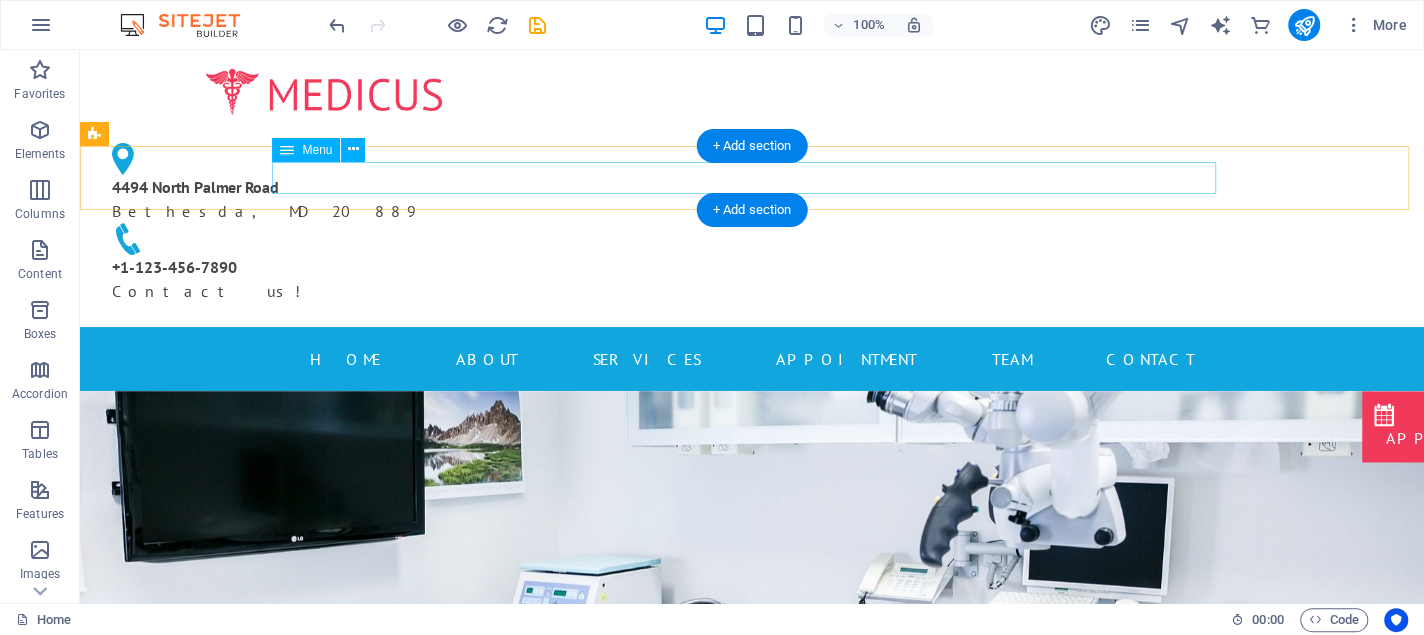 click on "Home About Services Appointment Team Contact" at bounding box center [752, 359] 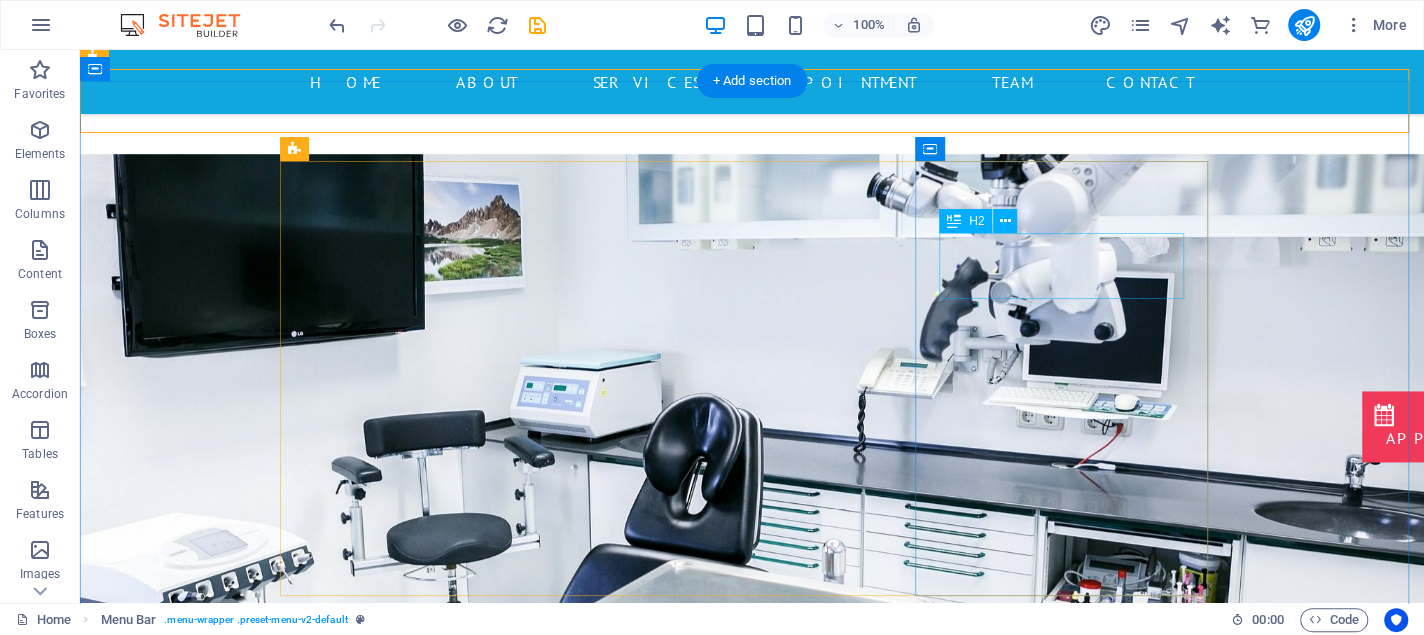 scroll, scrollTop: 100, scrollLeft: 0, axis: vertical 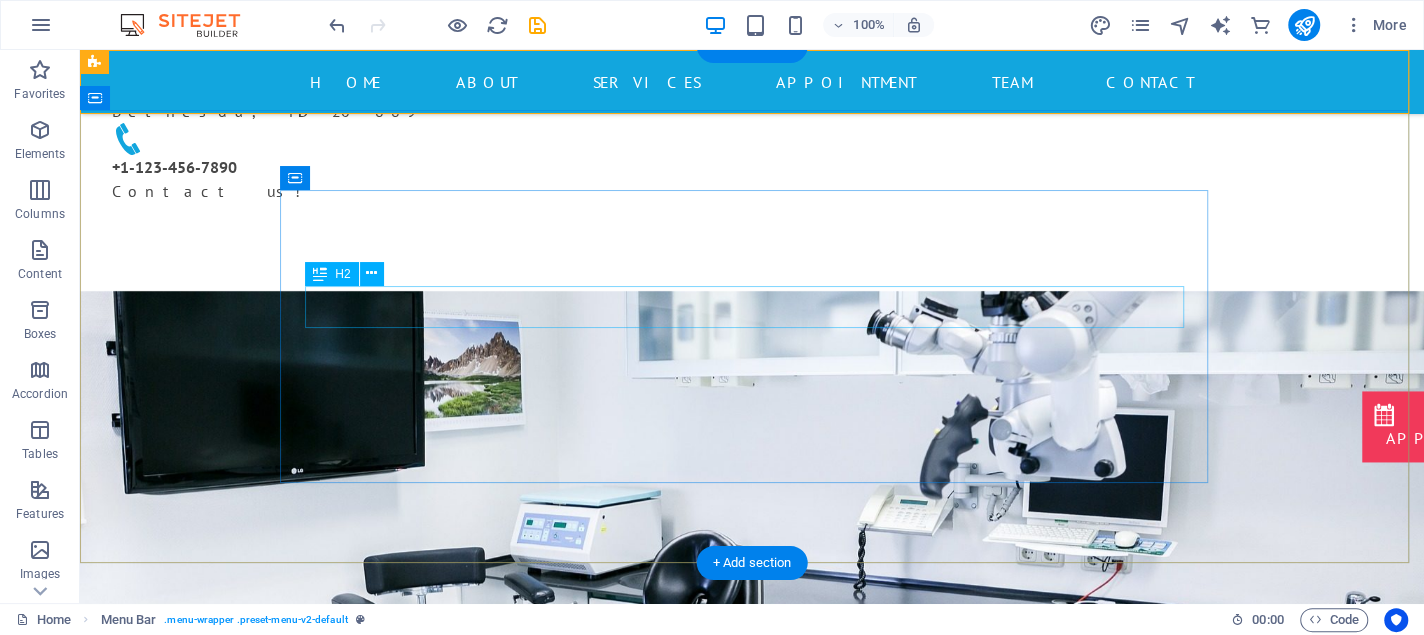 click on "[SERVICE_NAME] [SERVICE_NAME] [SERVICE_NAME] [SERVICE_NAME] [SERVICE_NAME] [SERVICE_NAME] [SERVICE_NAME]" at bounding box center (752, 1026) 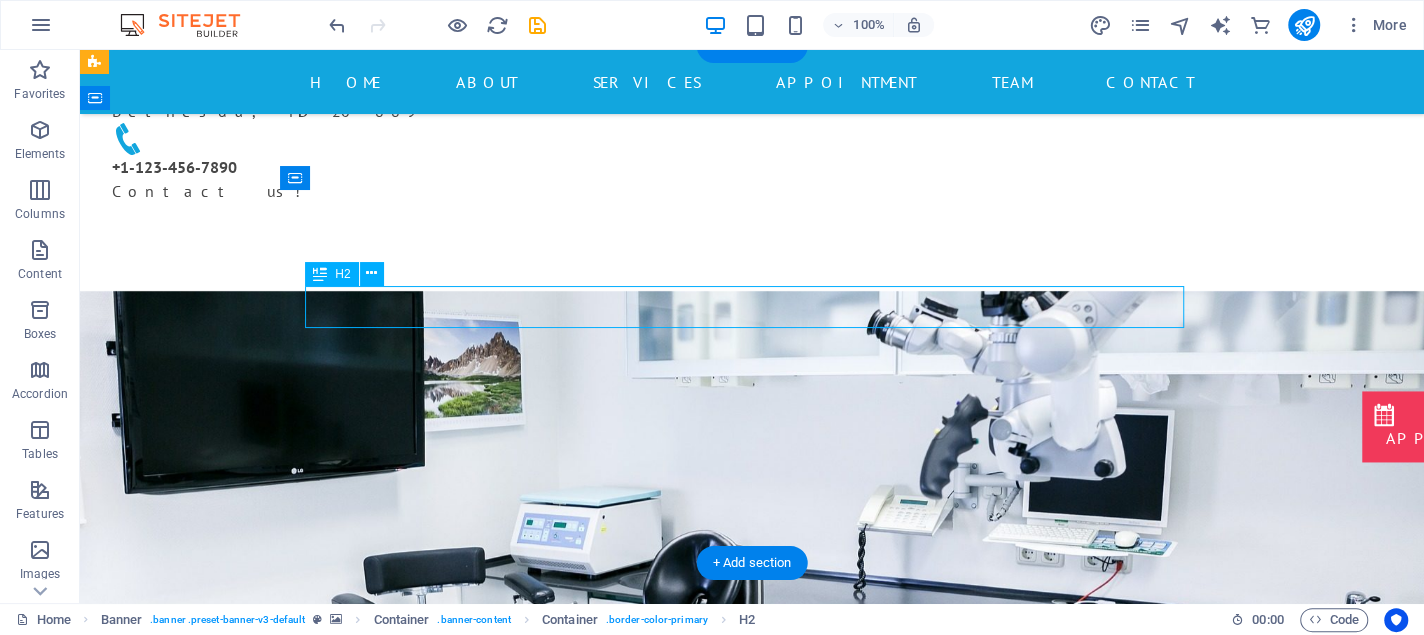 click on "[SERVICE_NAME] [SERVICE_NAME] [SERVICE_NAME] [SERVICE_NAME] [SERVICE_NAME] [SERVICE_NAME] [SERVICE_NAME]" at bounding box center (752, 1026) 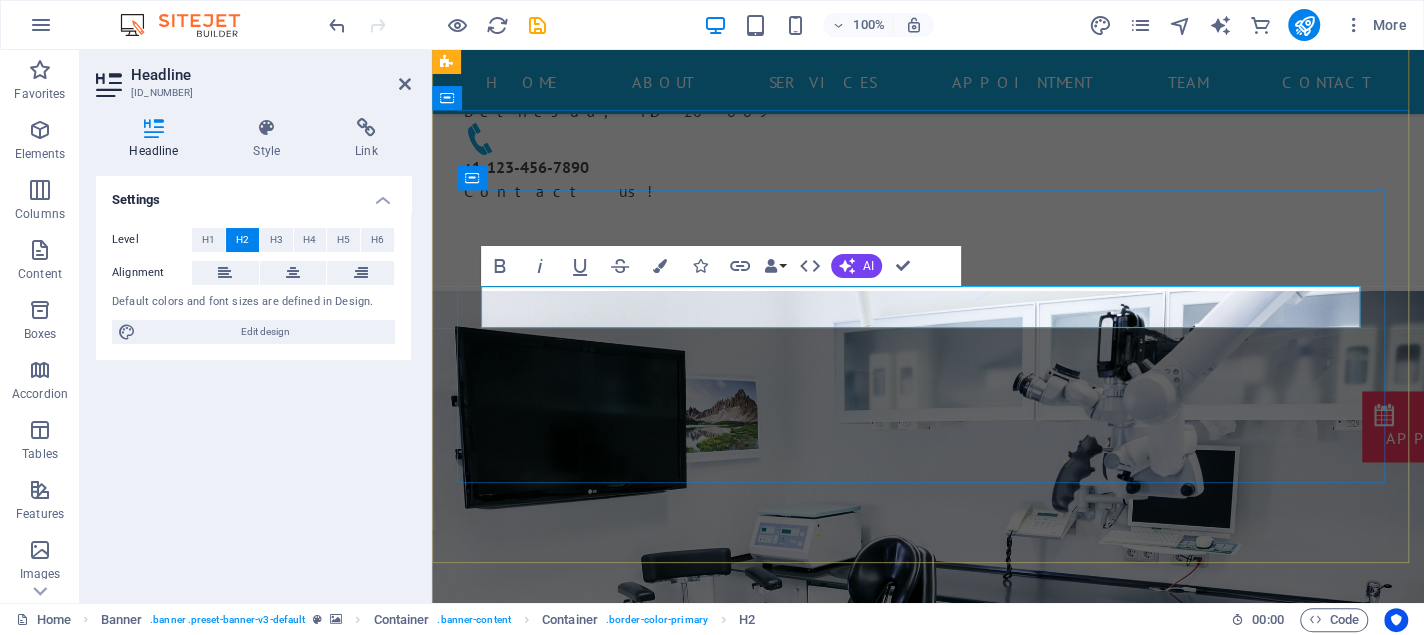 click on "[SERVICE_NAME] [SERVICE_NAME] [SERVICE_NAME] [SERVICE_NAME] [SERVICE_NAME] [SERVICE_NAME] [SERVICE_NAME]" at bounding box center [928, 1026] 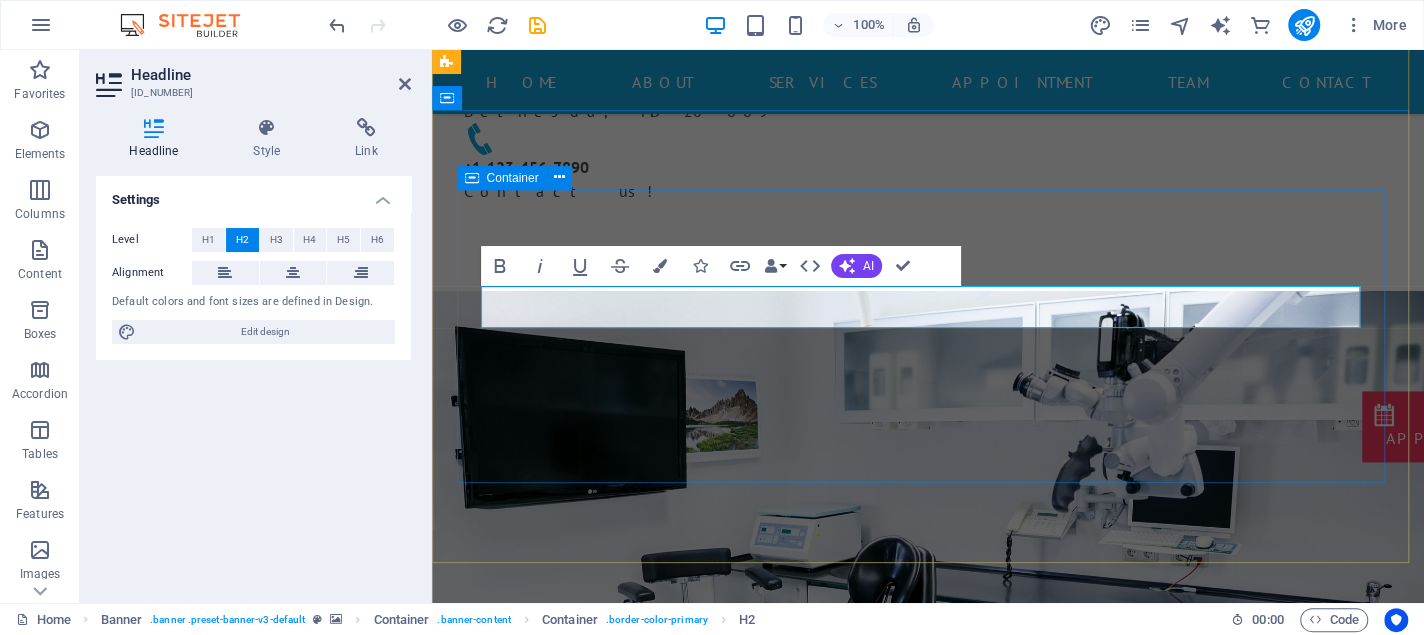 drag, startPoint x: 1105, startPoint y: 421, endPoint x: 1455, endPoint y: 421, distance: 350 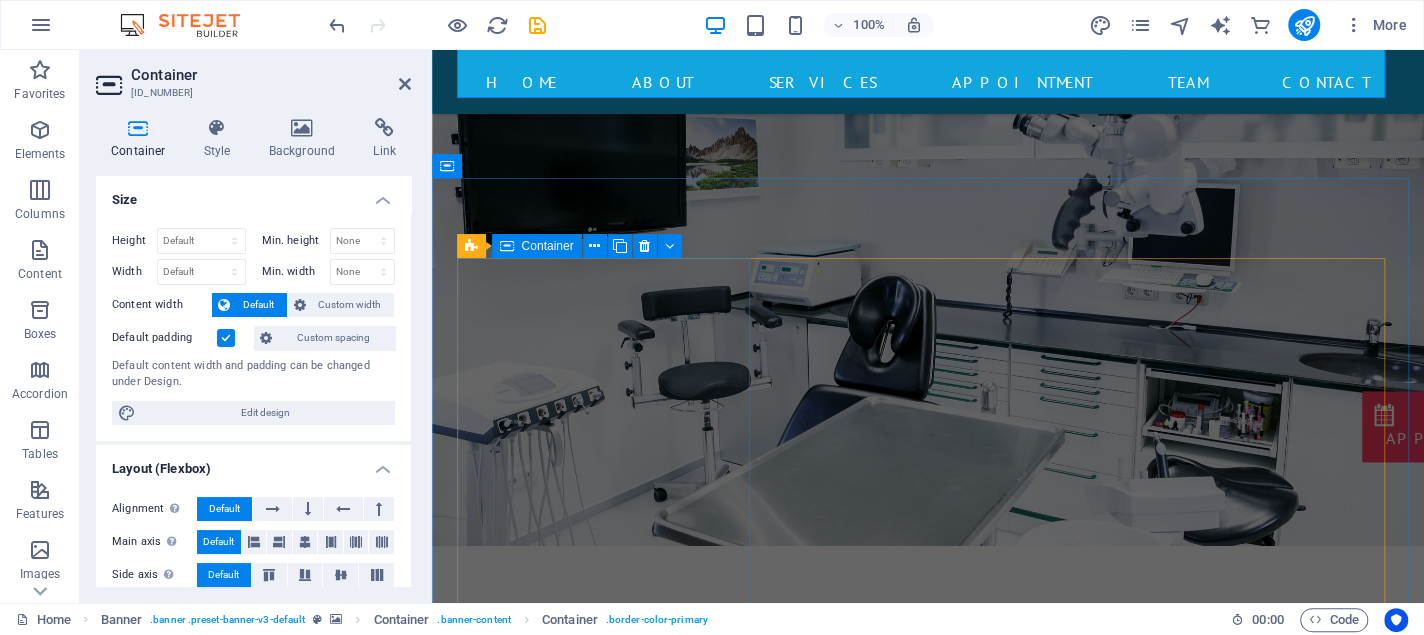 scroll, scrollTop: 100, scrollLeft: 0, axis: vertical 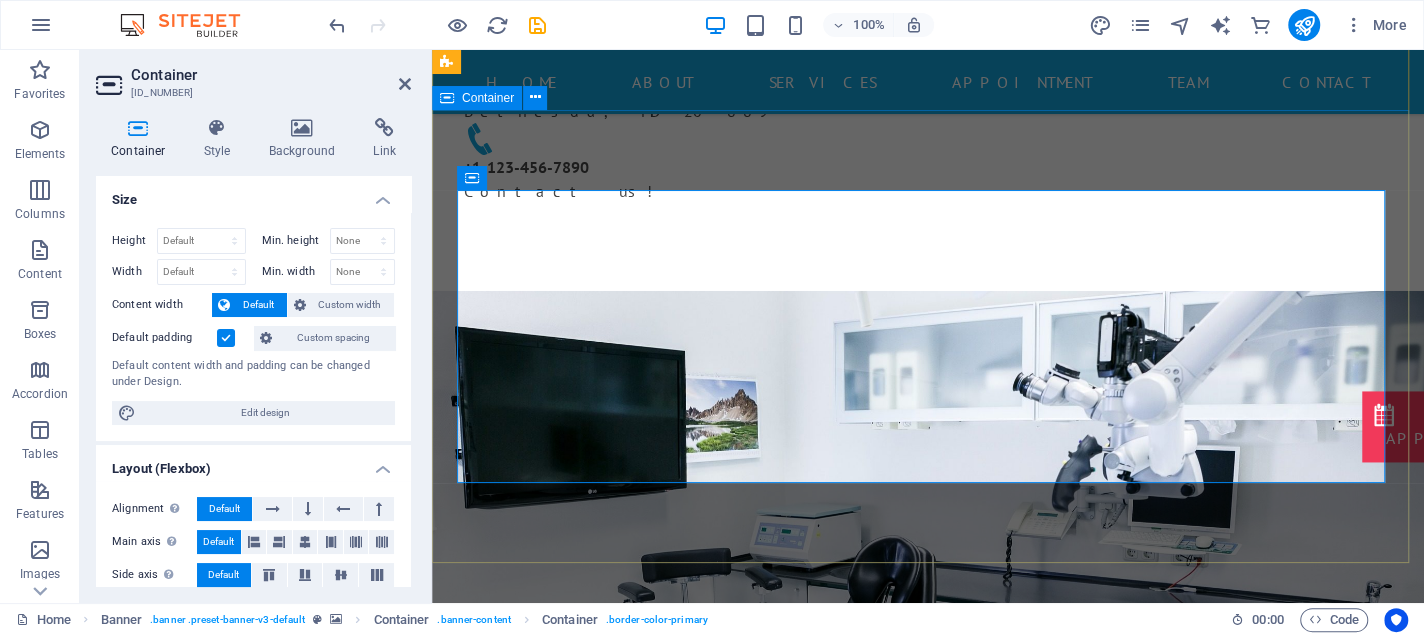 click on "[SERVICE_NAME] [SERVICE_NAME] [SERVICE_NAME] [SERVICE_NAME] [SERVICE_NAME] [SERVICE_NAME] [SERVICE_NAME] (JDCC) Learn more" at bounding box center [928, 1056] 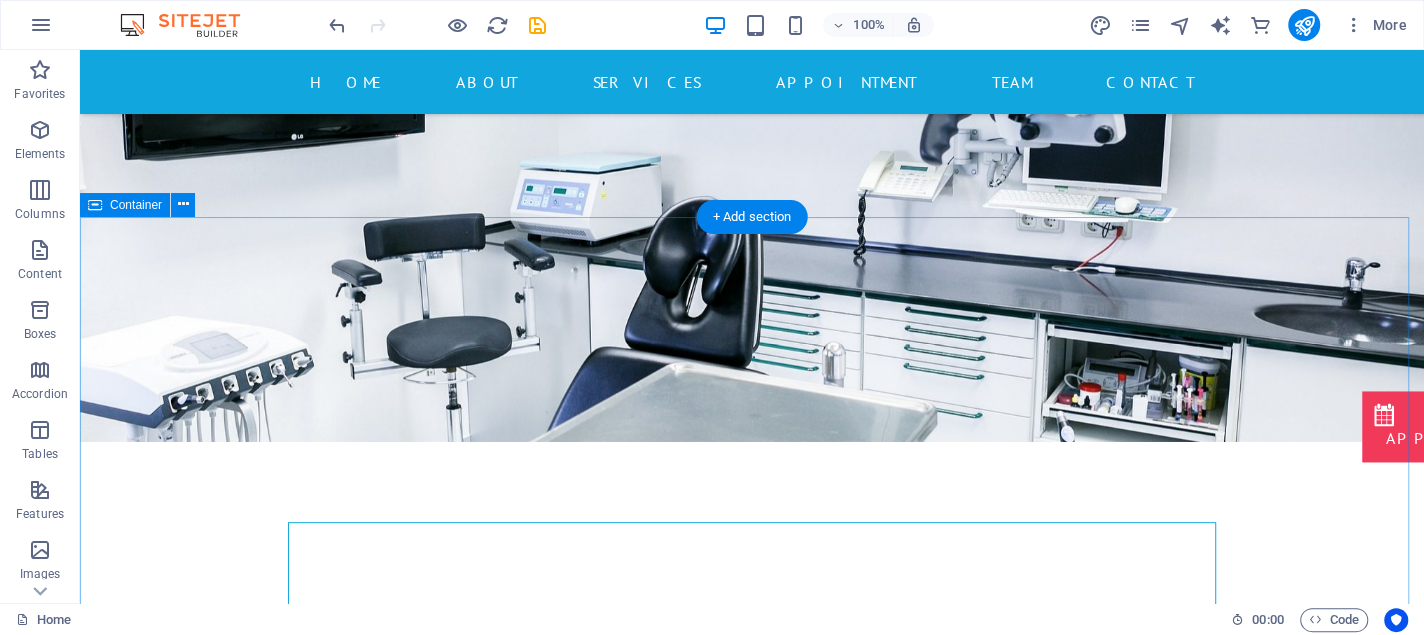 scroll, scrollTop: 400, scrollLeft: 0, axis: vertical 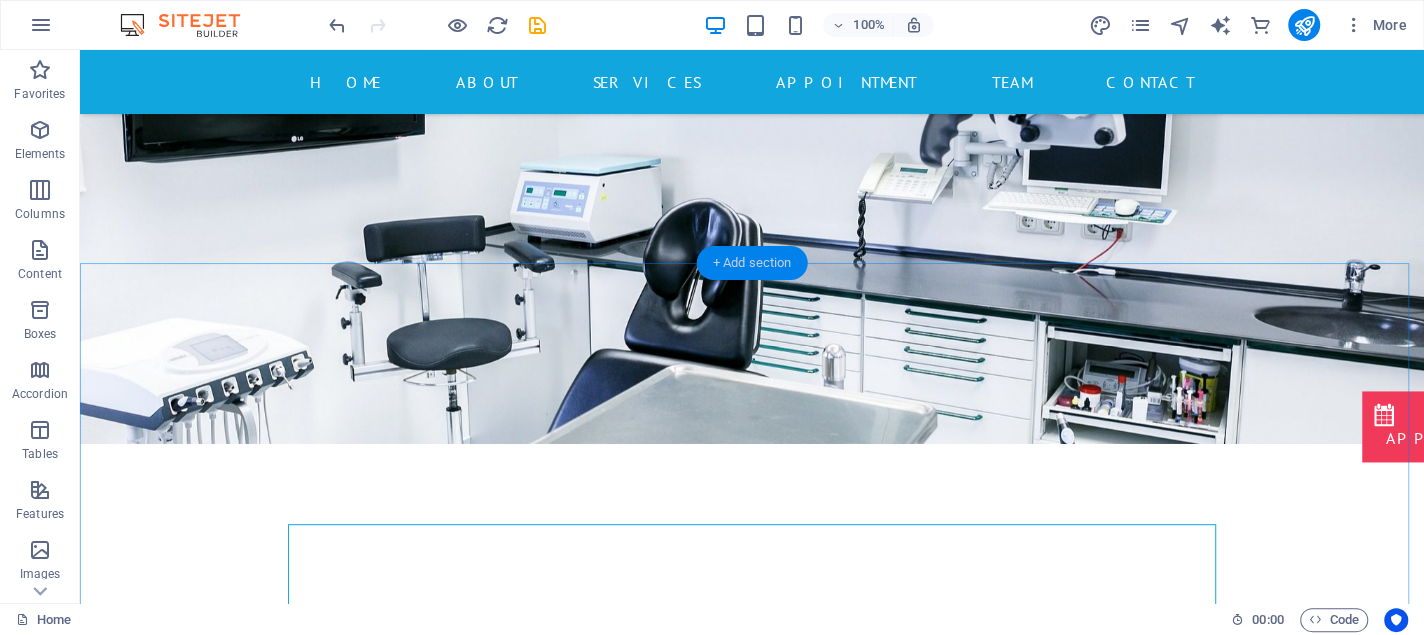 click on "+ Add section" at bounding box center [752, 263] 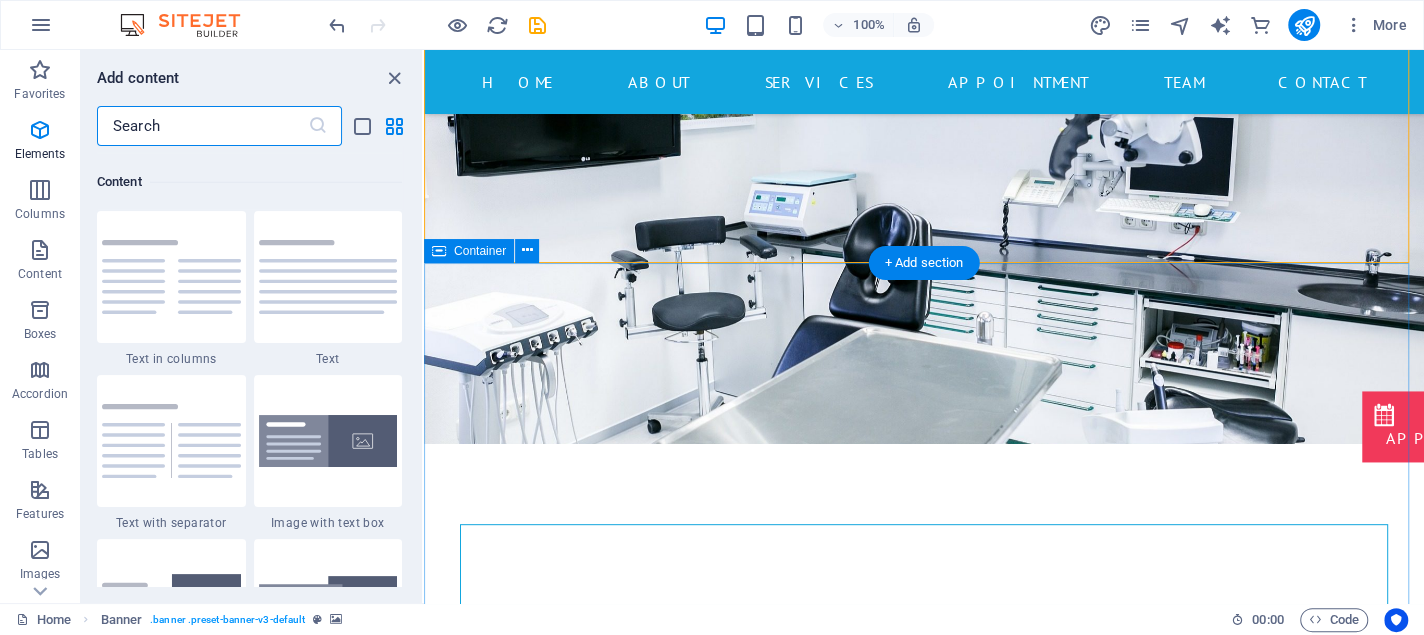 scroll, scrollTop: 3499, scrollLeft: 0, axis: vertical 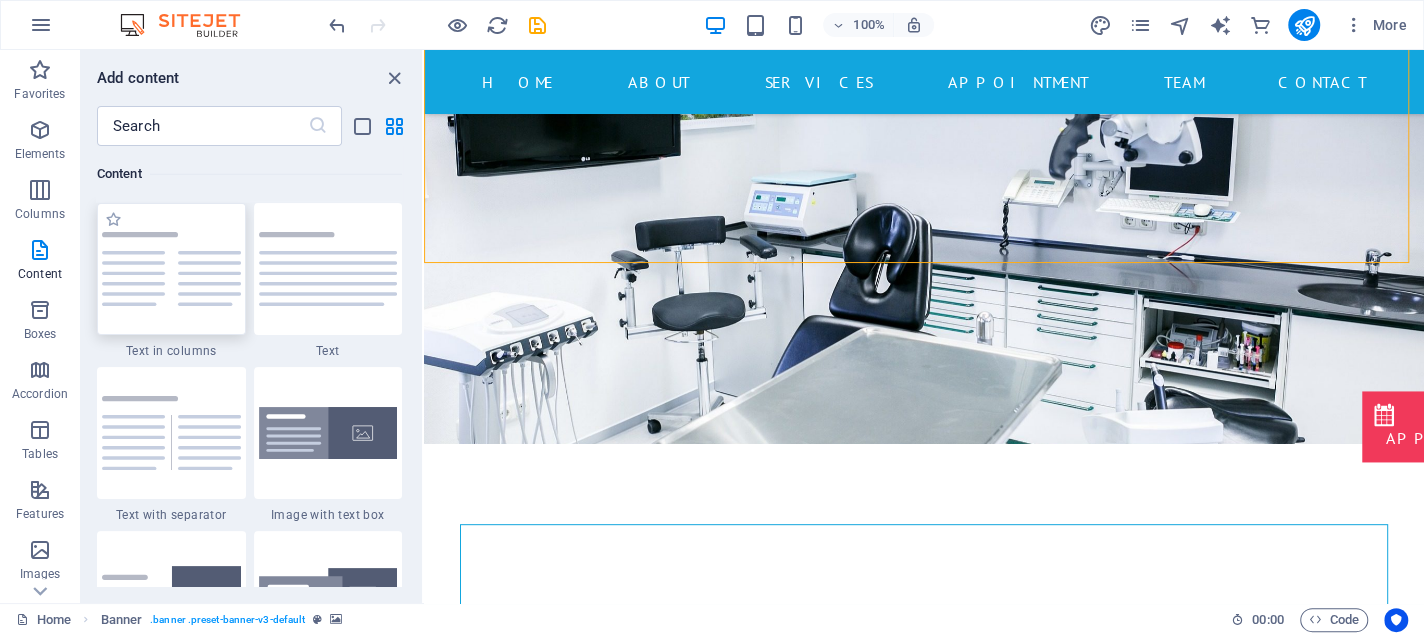 click at bounding box center [171, 269] 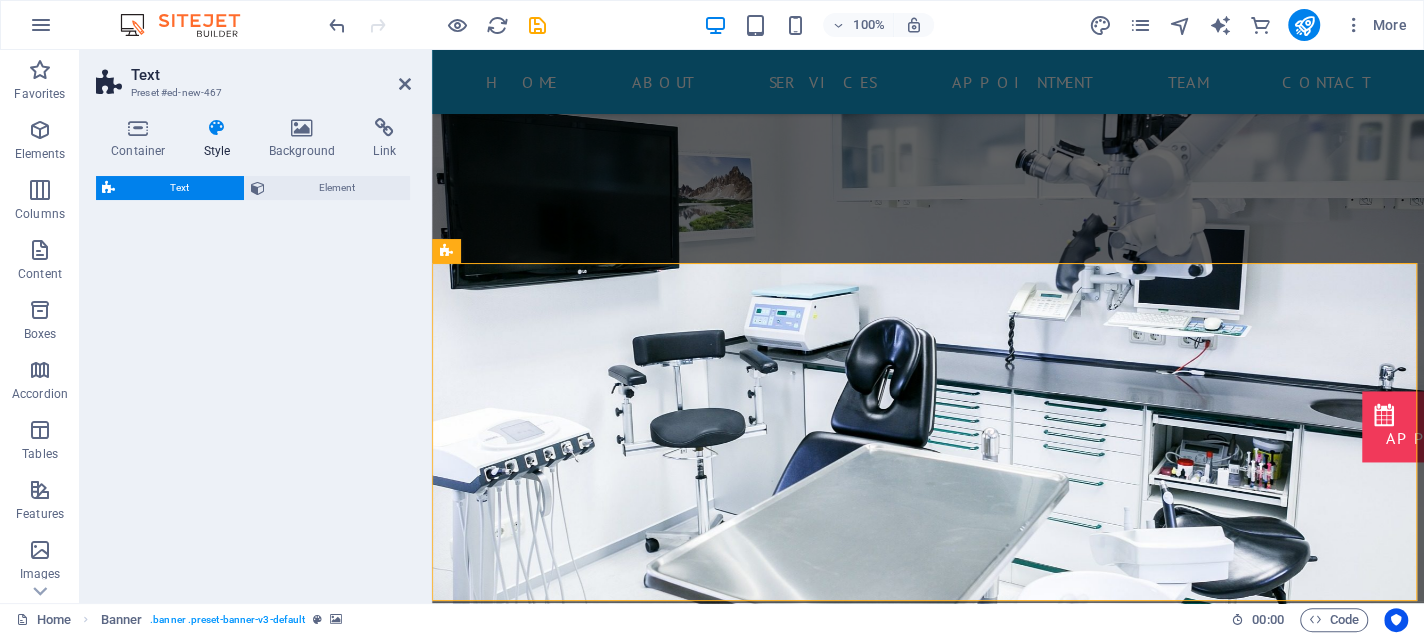 select on "rem" 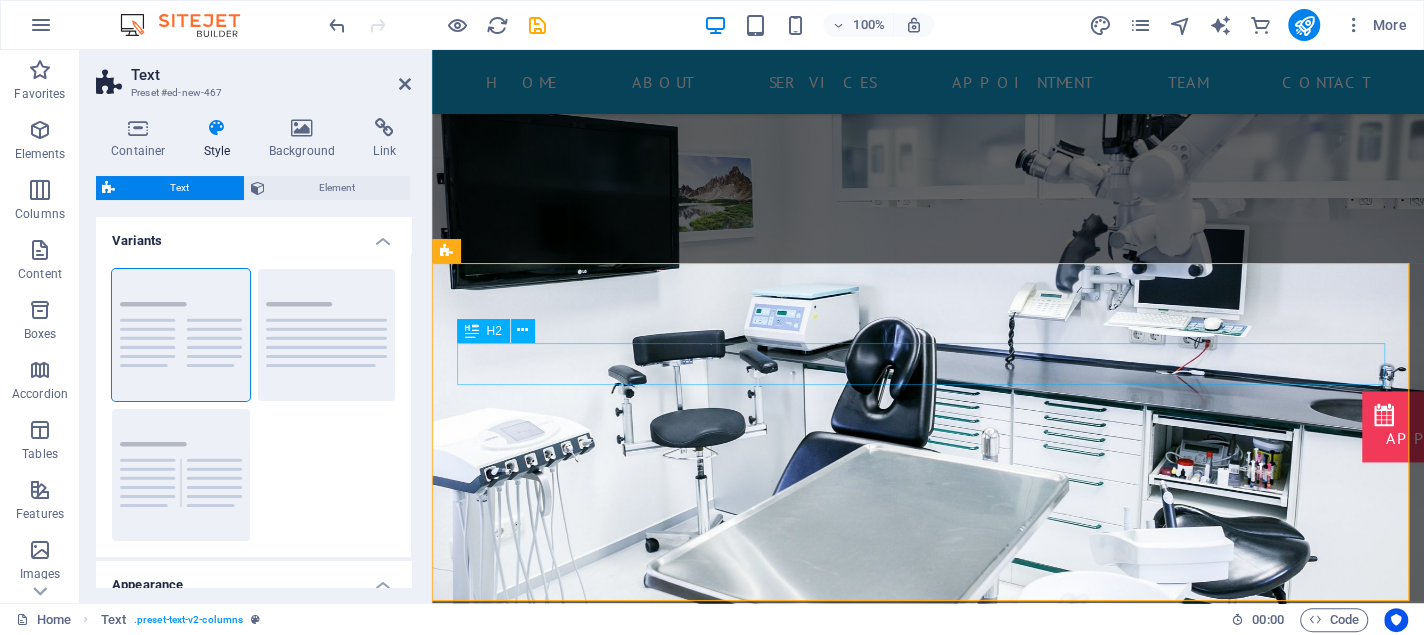 click on "Headline" at bounding box center [928, 1269] 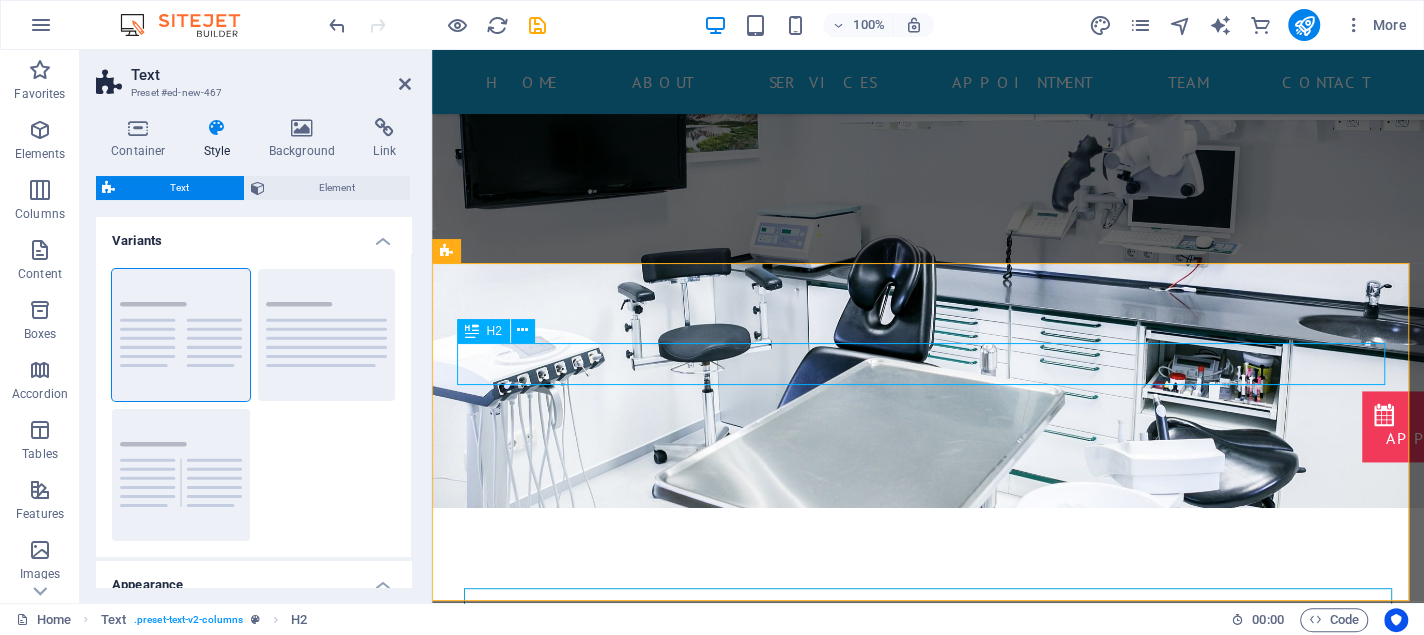 click on "Headline" at bounding box center [928, 1105] 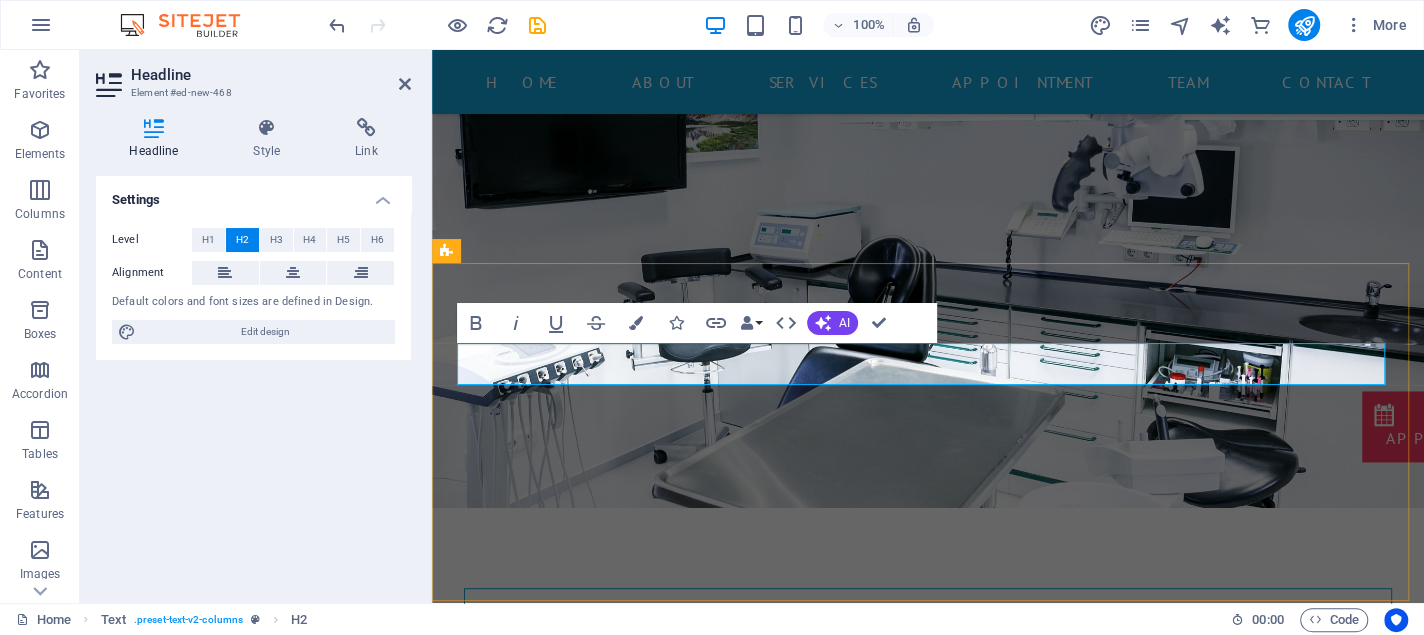 type 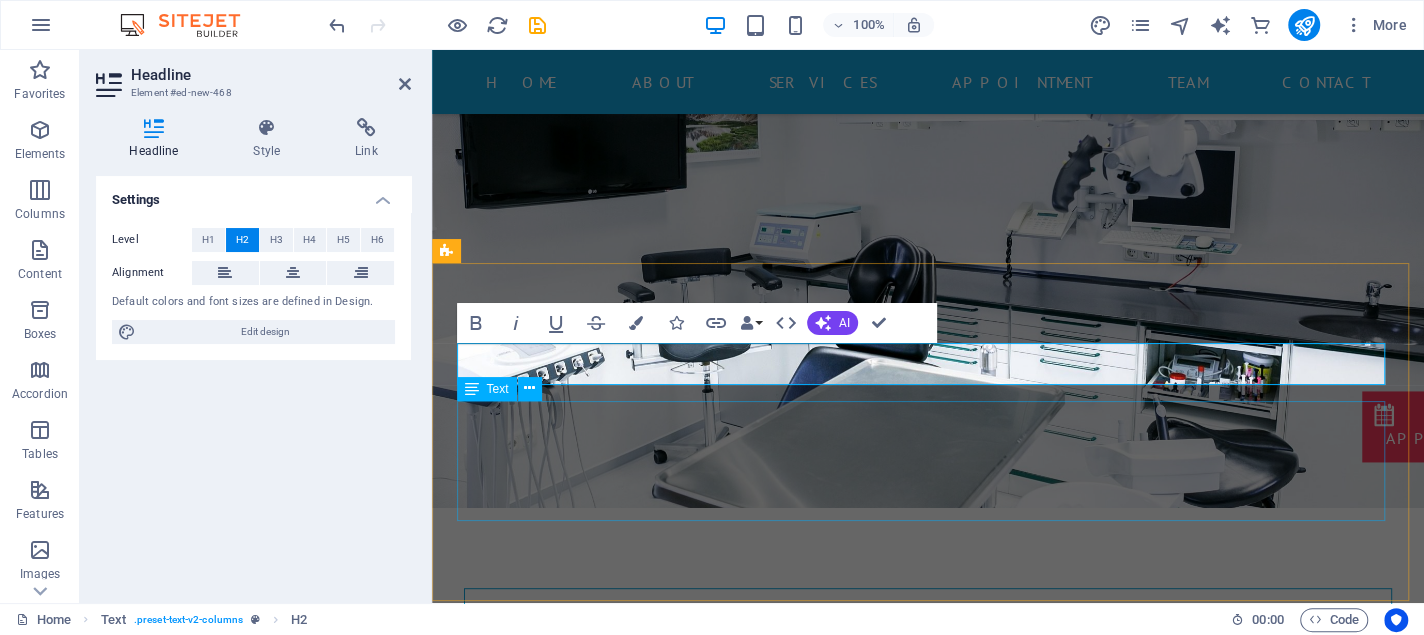 click on "Lorem ipsum dolor sitope amet, consectetur adipisicing elitip. Massumenda, dolore, cum vel modi asperiores consequatur suscipit quidem ducimus eveniet iure expedita consecteture odiogil voluptatum similique fugit voluptates atem accusamus quae quas dolorem tenetur facere tempora maiores adipisci reiciendis accusantium voluptatibus id voluptate tempore dolor harum nisi amet! Nobis, eaque. Aenean commodo ligula eget dolor. Lorem ipsum dolor sit amet, consectetuer adipiscing elit leget odiogil voluptatum similique fugit voluptates dolor. Libero assumenda, dolore, cum vel modi asperiores consequatur." at bounding box center (928, 1310) 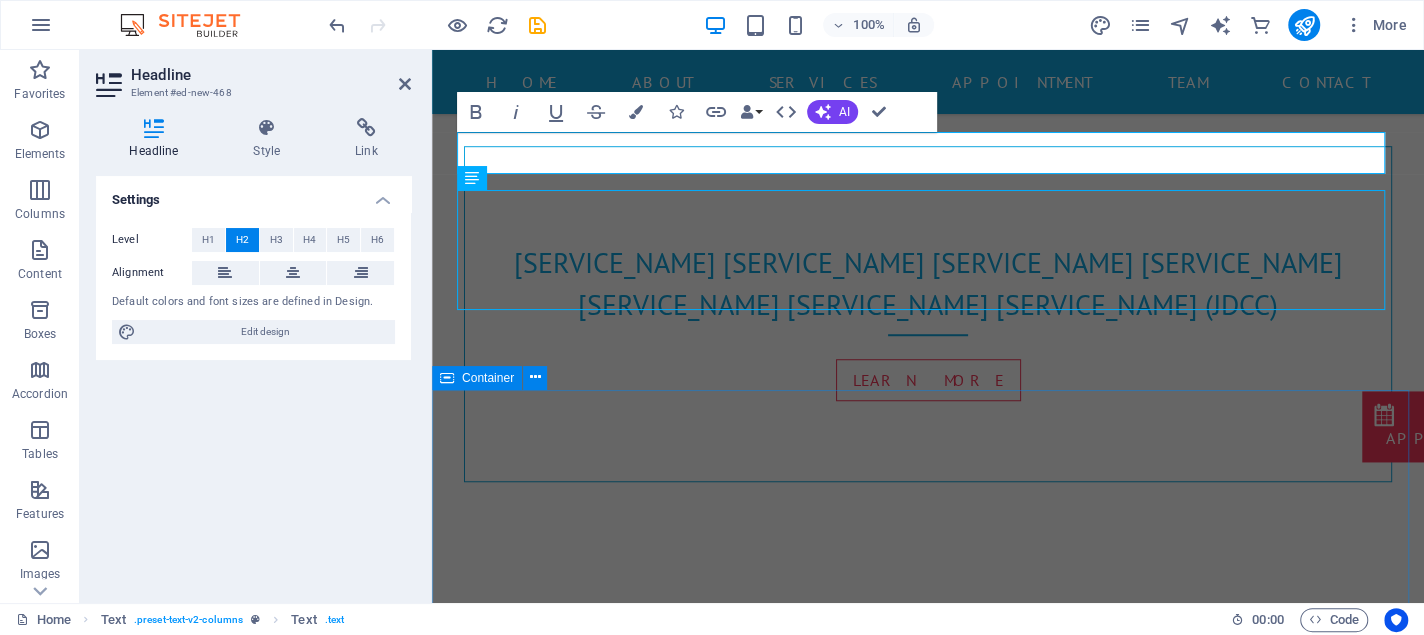 scroll, scrollTop: 534, scrollLeft: 0, axis: vertical 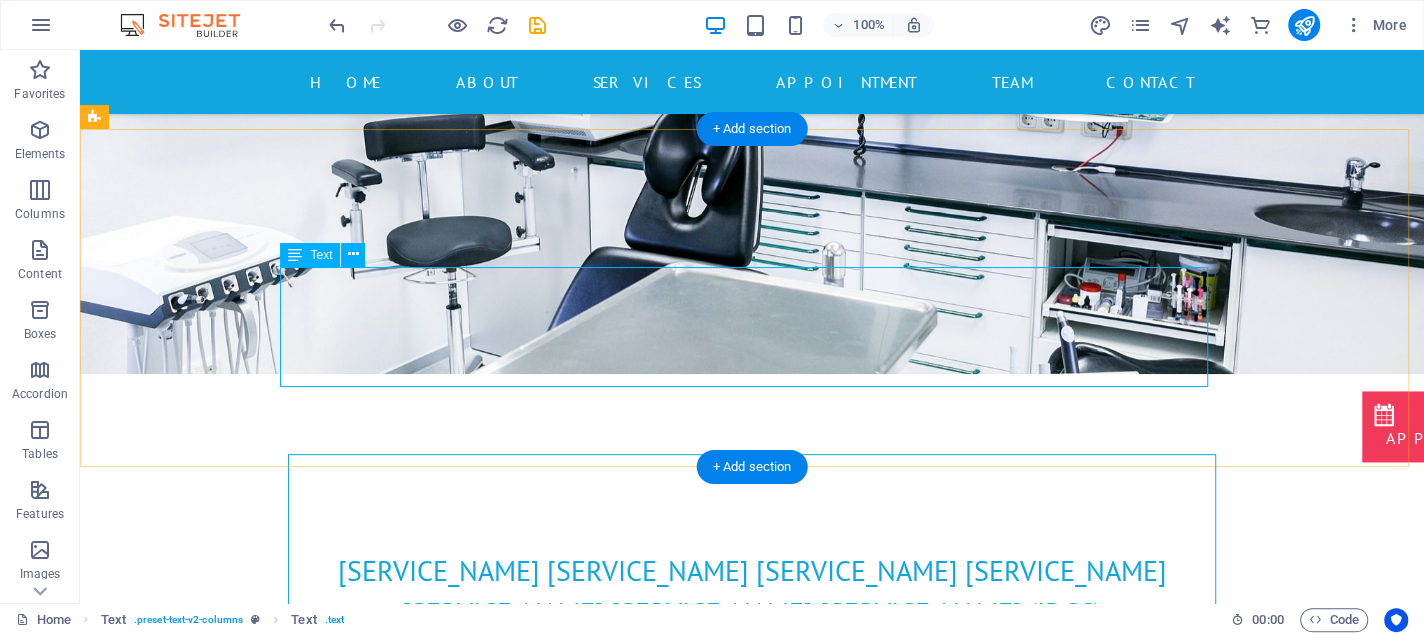 click on "Lorem ipsum dolor sitope amet, consectetur adipisicing elitip. Massumenda, dolore, cum vel modi asperiores consequatur suscipit quidem ducimus eveniet iure expedita consecteture odiogil voluptatum similique fugit voluptates atem accusamus quae quas dolorem tenetur facere tempora maiores adipisci reiciendis accusantium voluptatibus id voluptate tempore dolor harum nisi amet! Nobis, eaque. Aenean commodo ligula eget dolor. Lorem ipsum dolor sit amet, consectetuer adipiscing elit leget odiogil voluptatum similique fugit voluptates dolor. Libero assumenda, dolore, cum vel modi asperiores consequatur." at bounding box center [752, 1176] 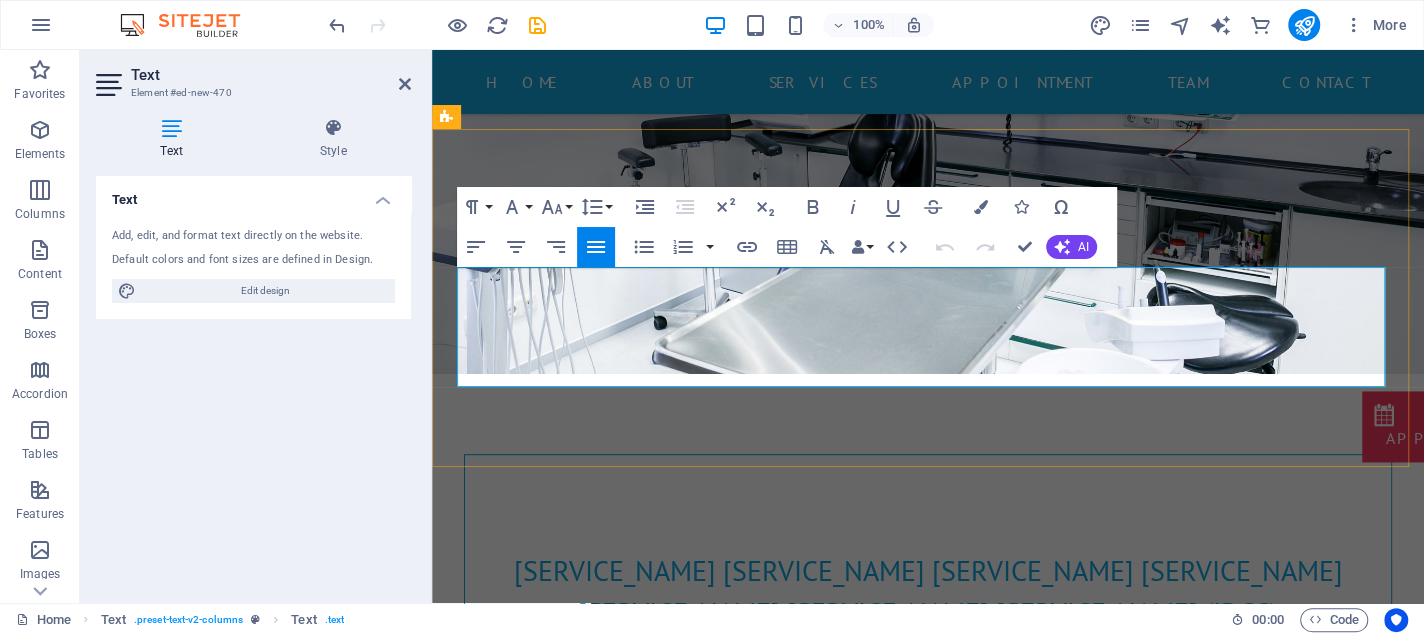 drag, startPoint x: 1334, startPoint y: 373, endPoint x: 553, endPoint y: 310, distance: 783.53687 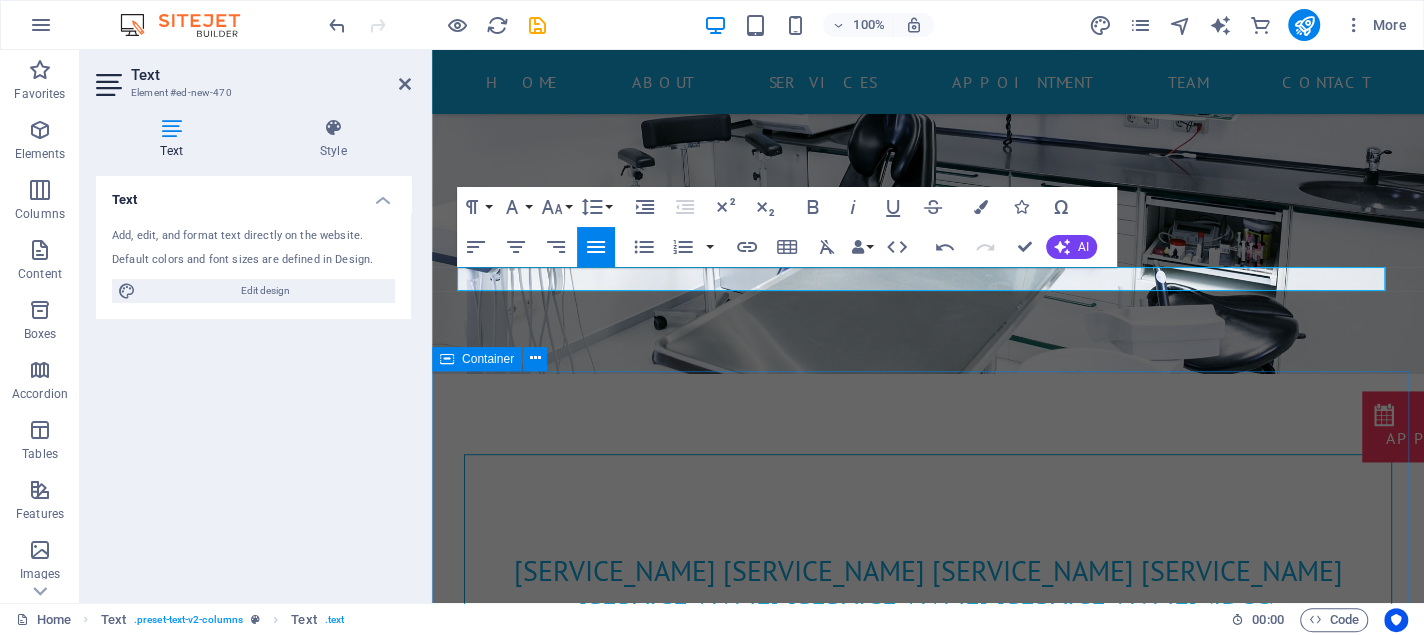 type 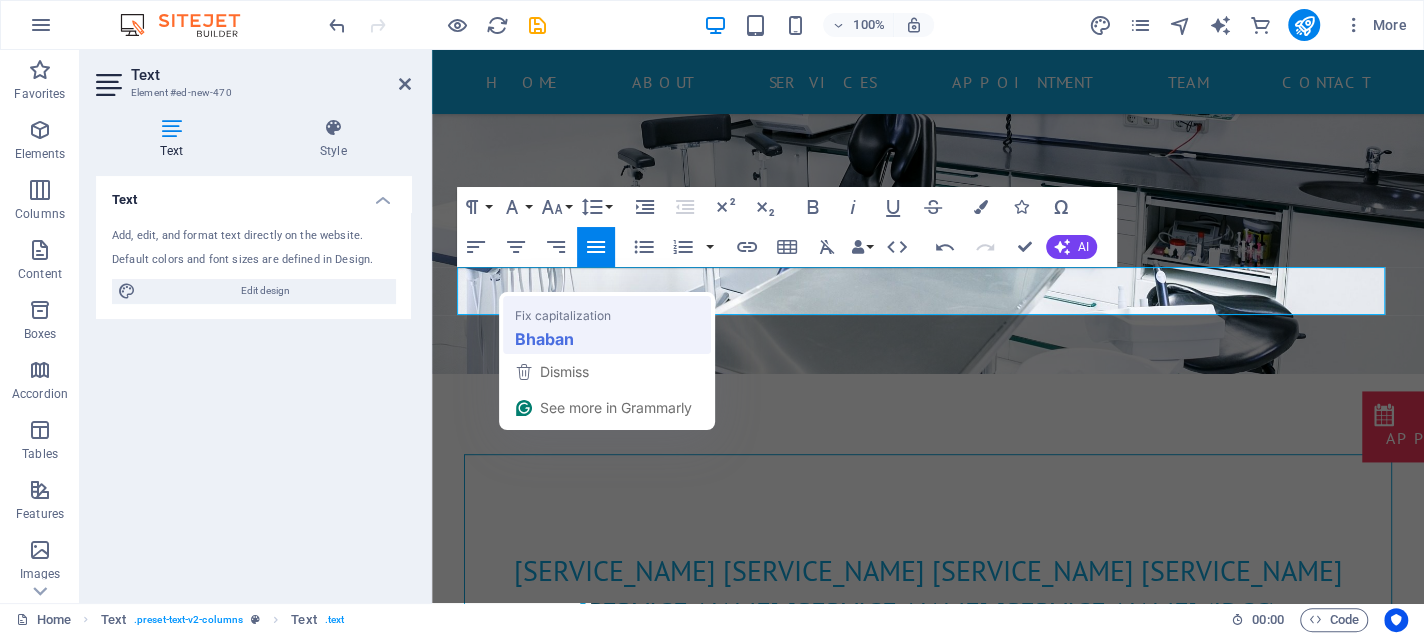 click on "Bhaban" at bounding box center (544, 338) 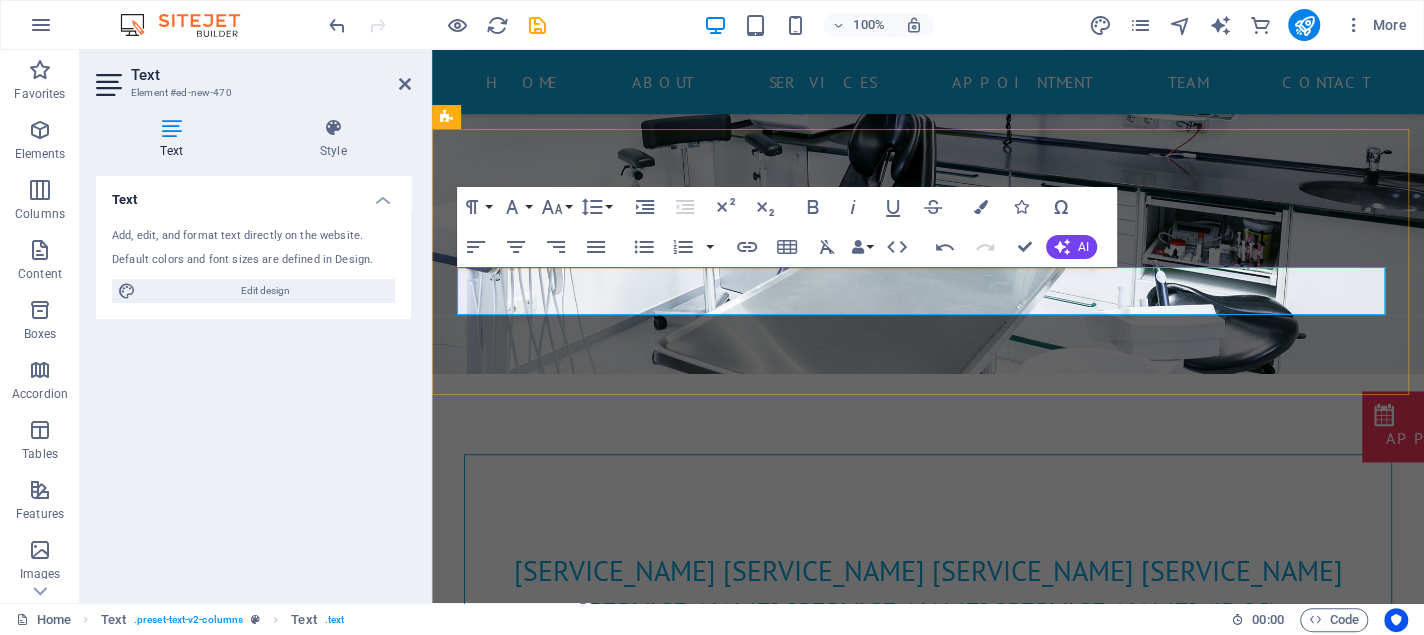 click on "[NAME] [LASTNAME], [STREET_NAME] [NUMBER] [STREET_NAME], [CITY_NAME] [CITY_NAME], [CITY_NAME], [CITY_NAME]" at bounding box center [928, 1032] 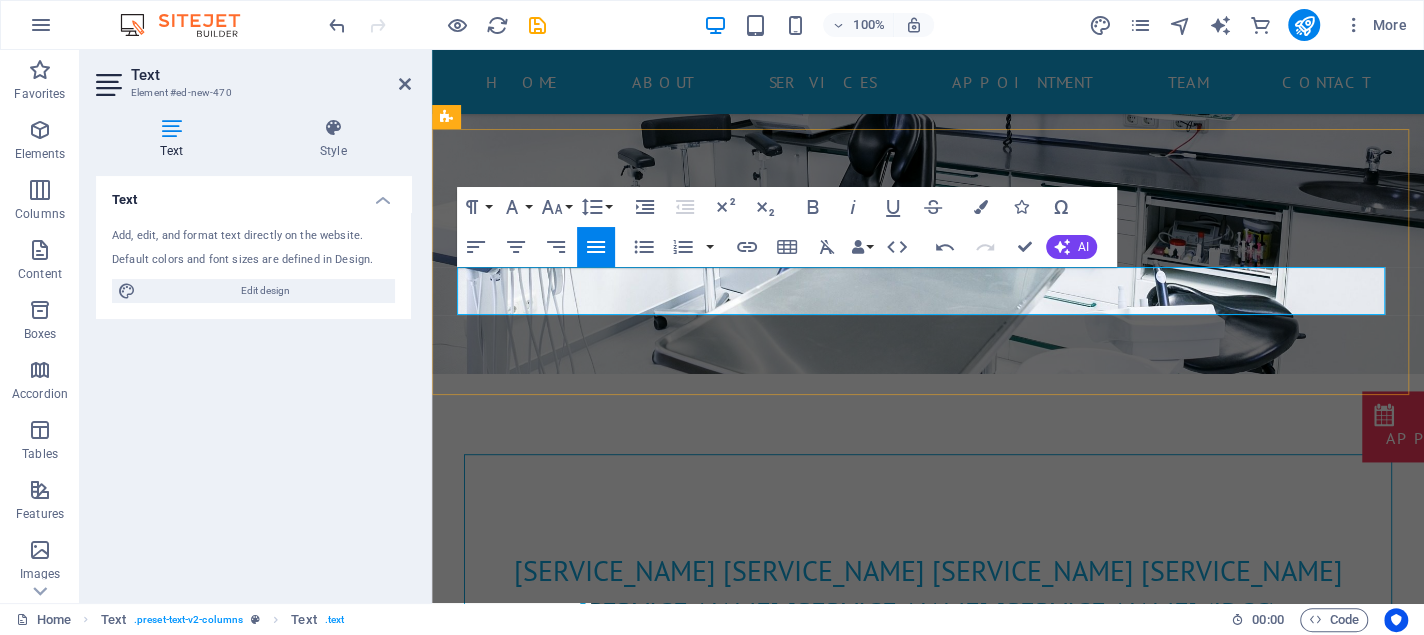 click on "[NAME] [LASTNAME], [STREET_NAME] [NUMBER] [STREET_NAME], [CITY_NAME] [CITY_NAME], [CITY_NAME], [CITY_NAME]" at bounding box center [928, 1032] 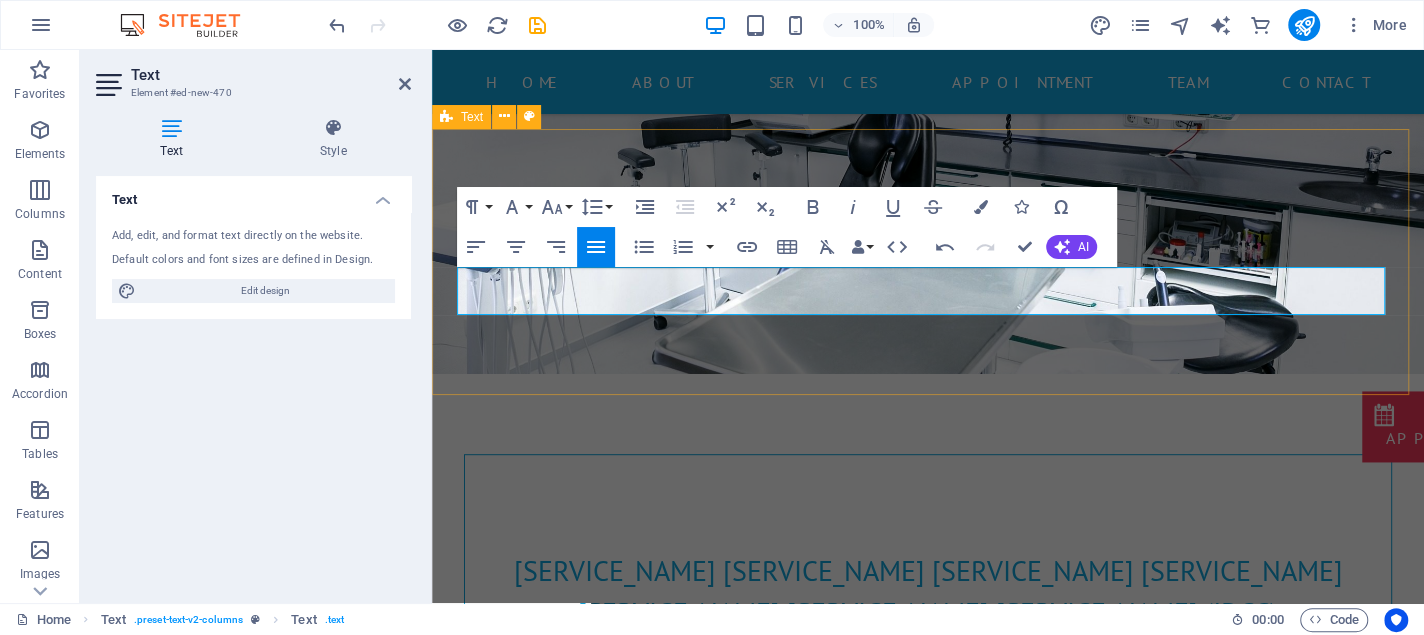 click on "contact us: [NAME] [LASTNAME], [STREET_NAME] [NUMBER] [STREET_NAME], [CITY_NAME] [CITY_NAME], [CITY_NAME]. E-mail: info@[DOMAIN]" at bounding box center [928, 1015] 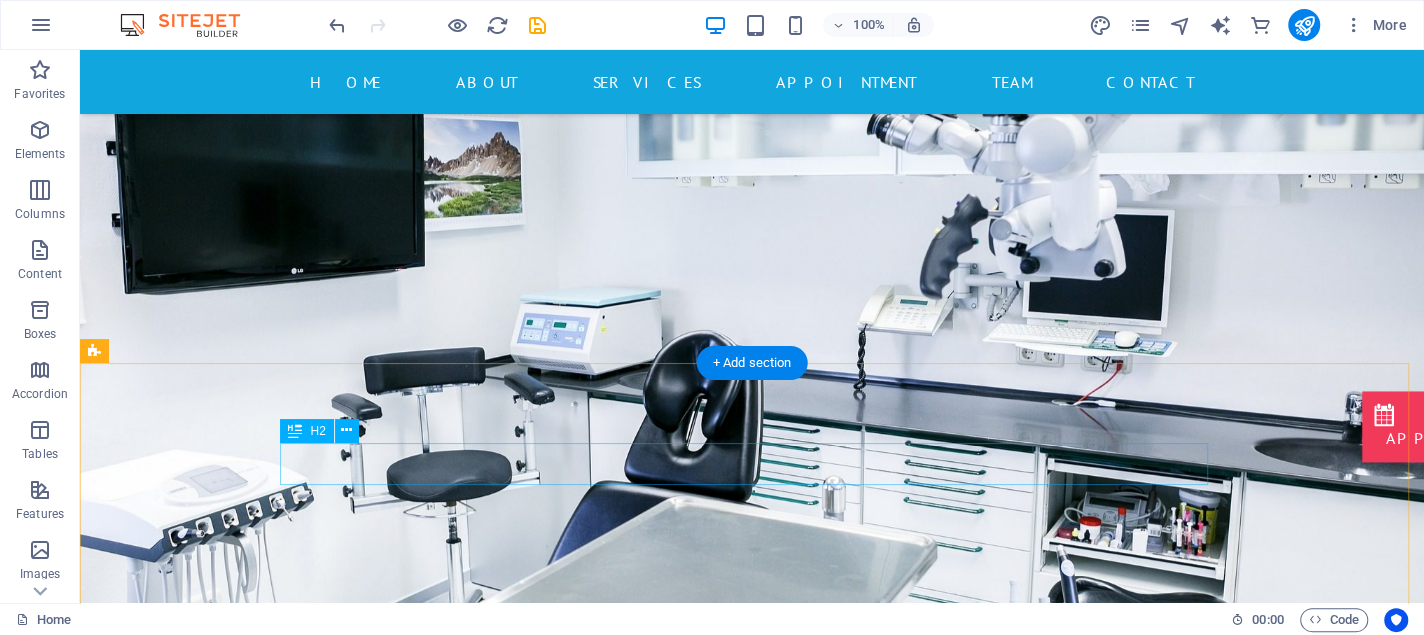 scroll, scrollTop: 400, scrollLeft: 0, axis: vertical 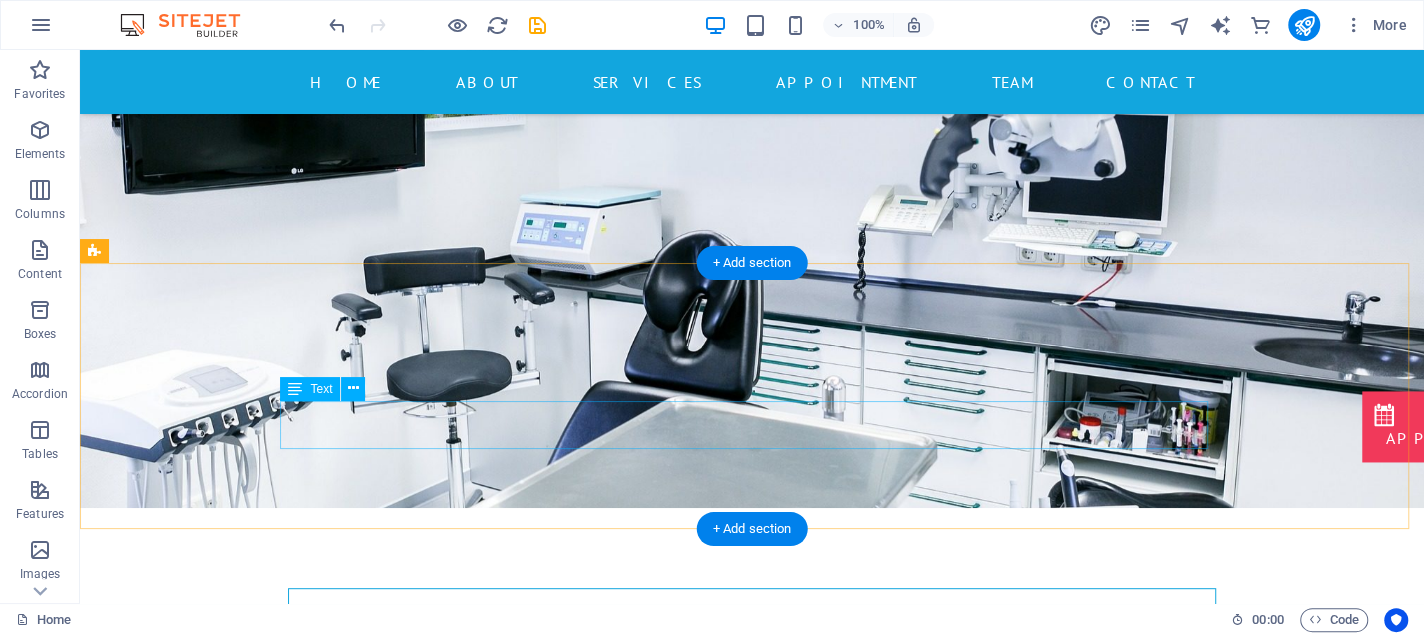 click on "[NAME] [LASTNAME], [STREET_NAME] [NUMBER] [STREET_NAME], [CITY_NAME] [CITY_NAME], [CITY_NAME]. E-mail: info@[DOMAIN]" at bounding box center [752, 1178] 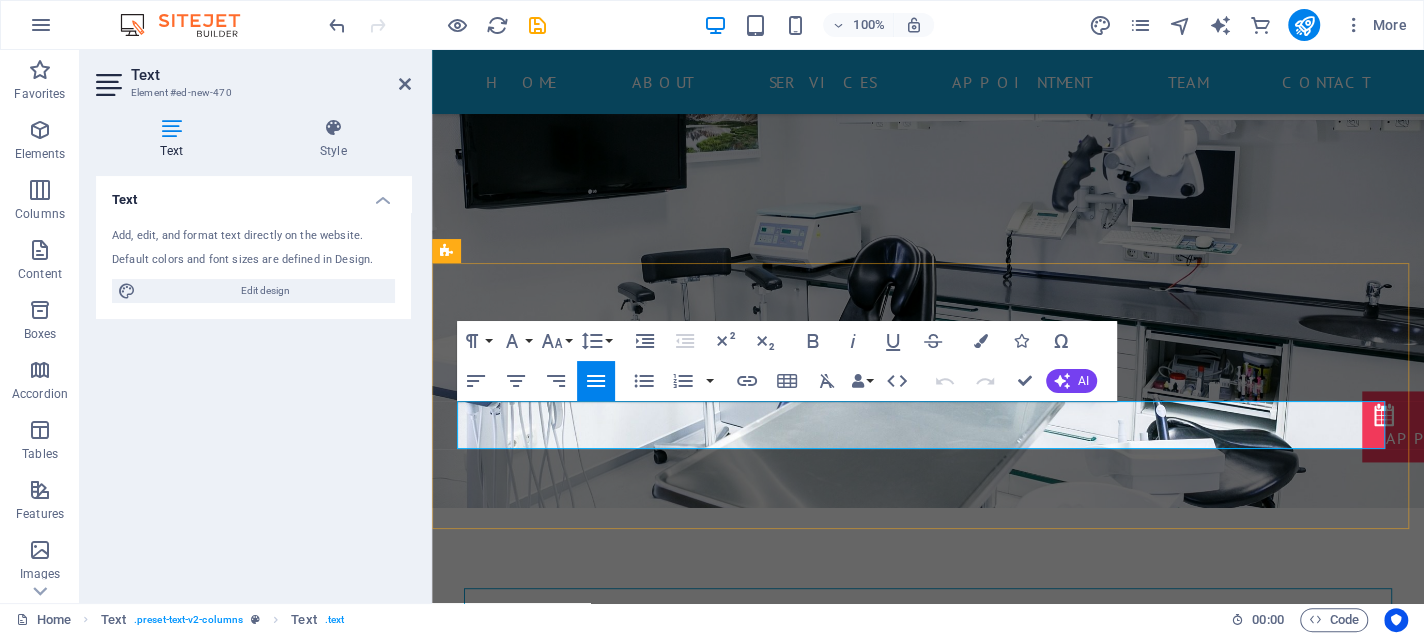 click on "E-mail: info@[DOMAIN]" at bounding box center [1164, 1202] 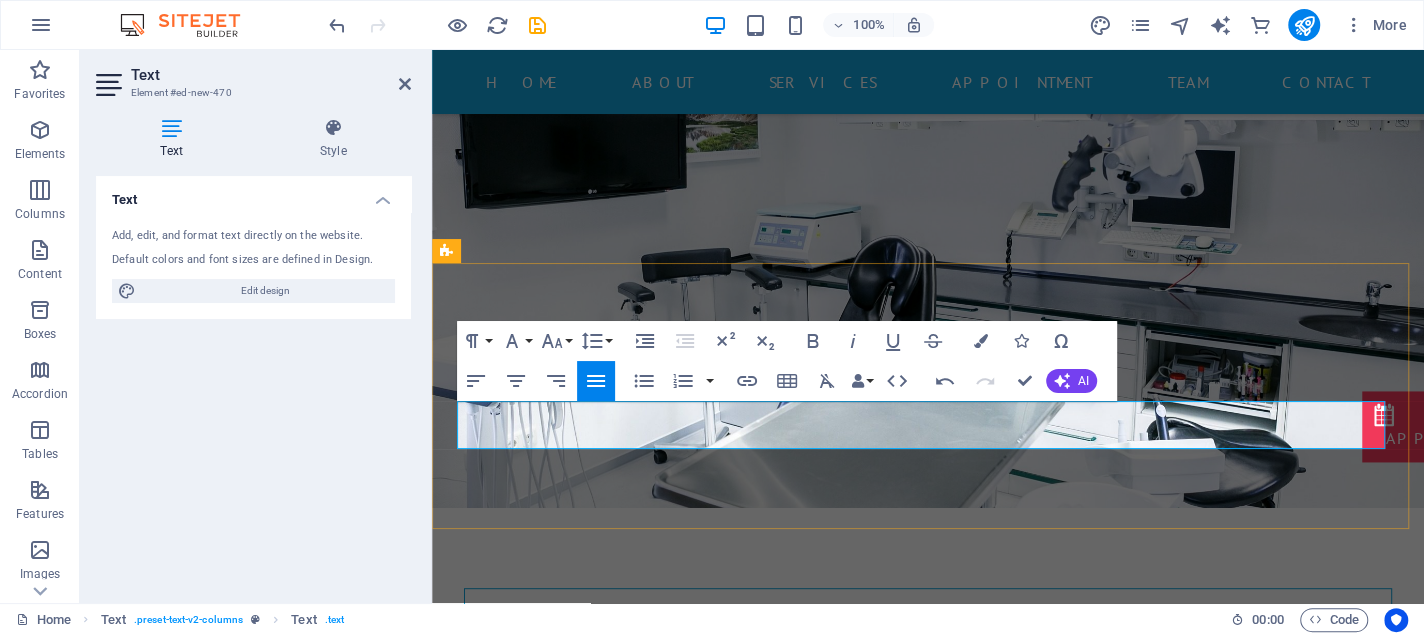 click on "E-mail:  info@[DOMAIN] . [PHONE], [PHONE], [PHONE]" at bounding box center (1164, 1166) 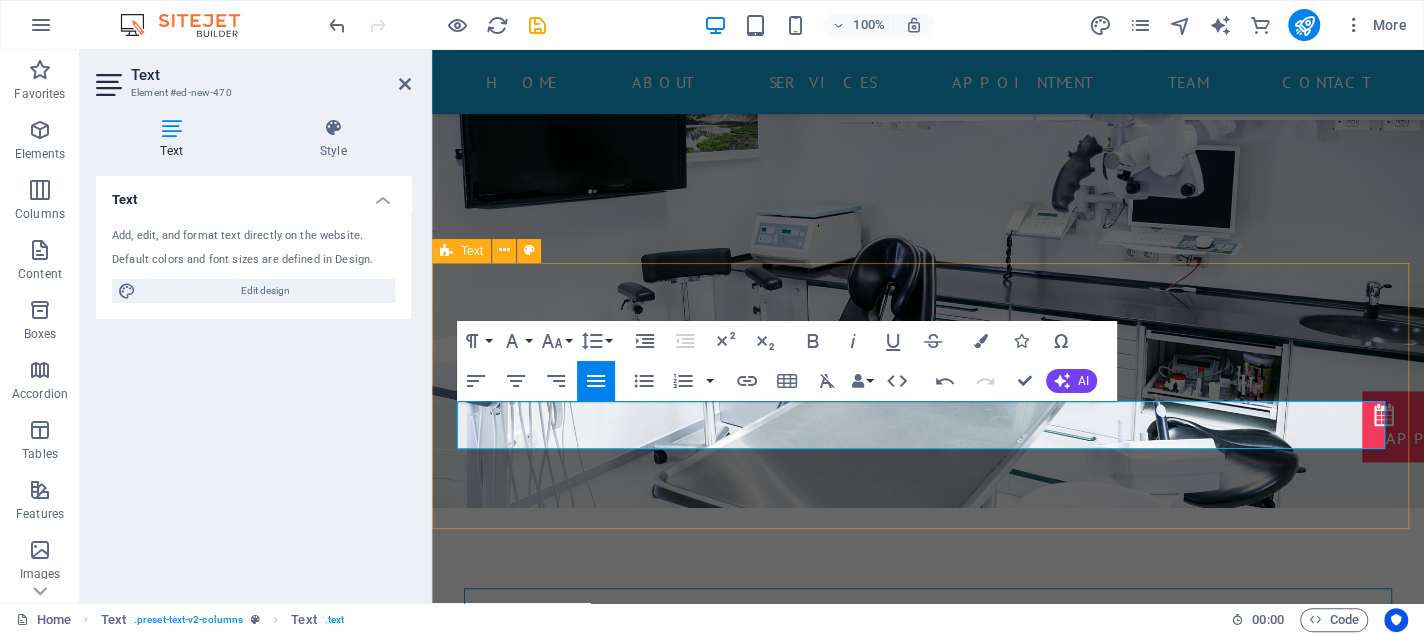 click on "contact us: [NAME] [LASTNAME], [STREET_NAME] [NUMBER] [STREET_NAME], [CITY_NAME] [CITY_NAME], [CITY_NAME]. E-mail:  info@[DOMAIN] . [PHONE], [PHONE], [PHONE]" at bounding box center [928, 1161] 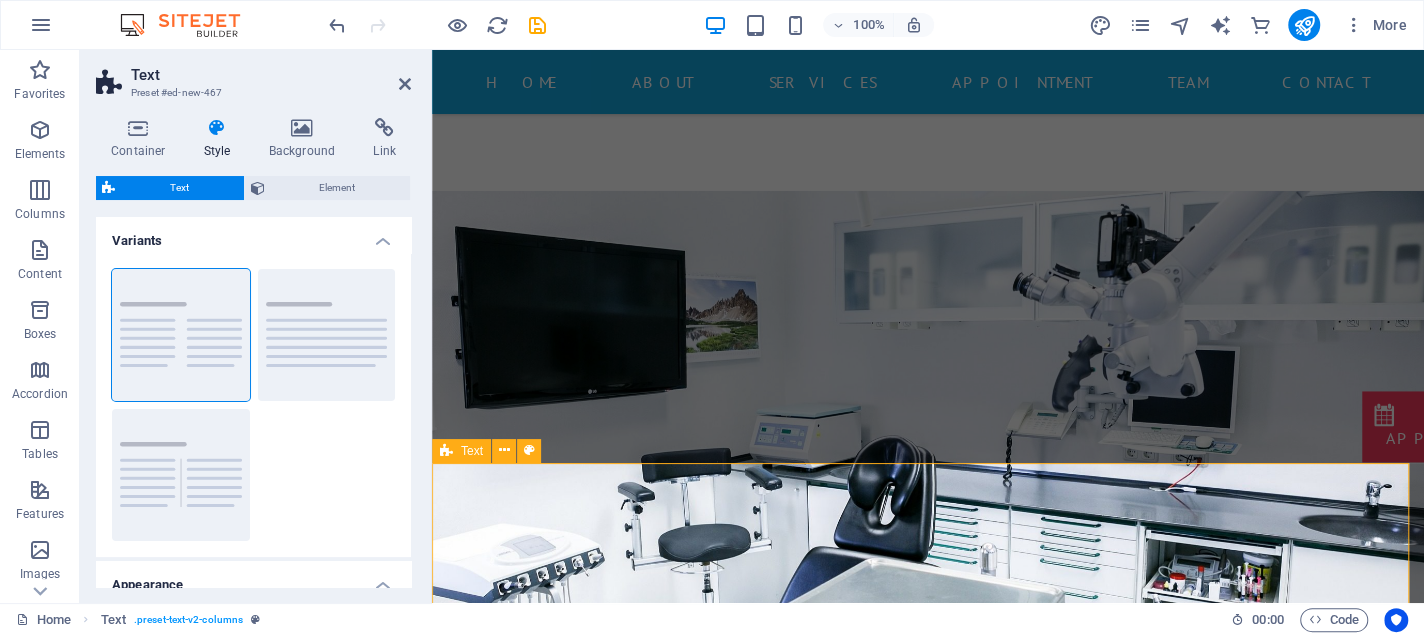 scroll, scrollTop: 400, scrollLeft: 0, axis: vertical 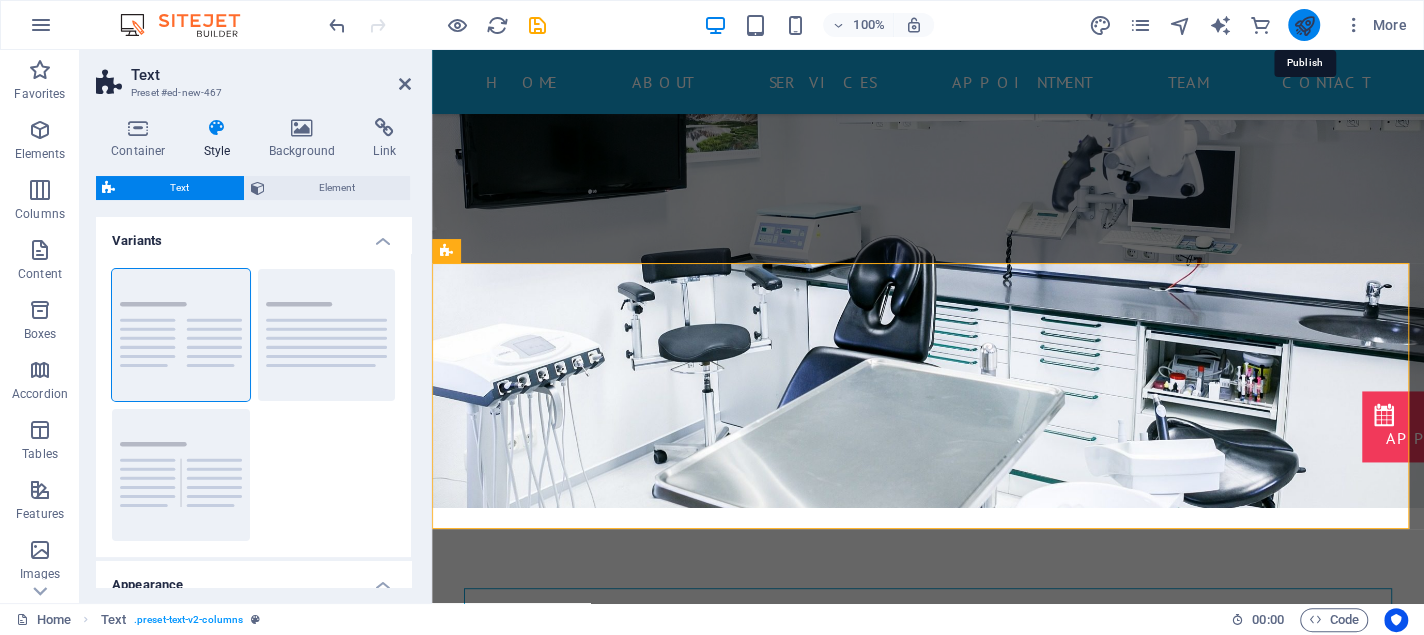 click at bounding box center [1303, 25] 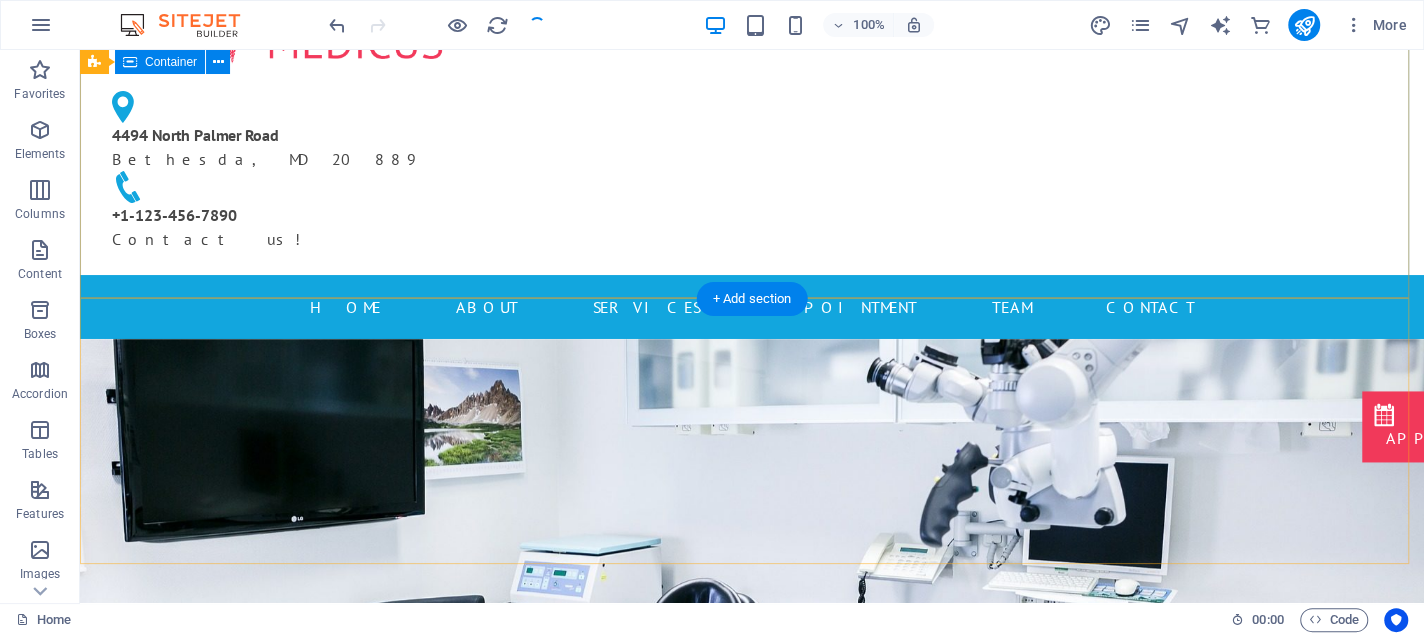 scroll, scrollTop: 0, scrollLeft: 0, axis: both 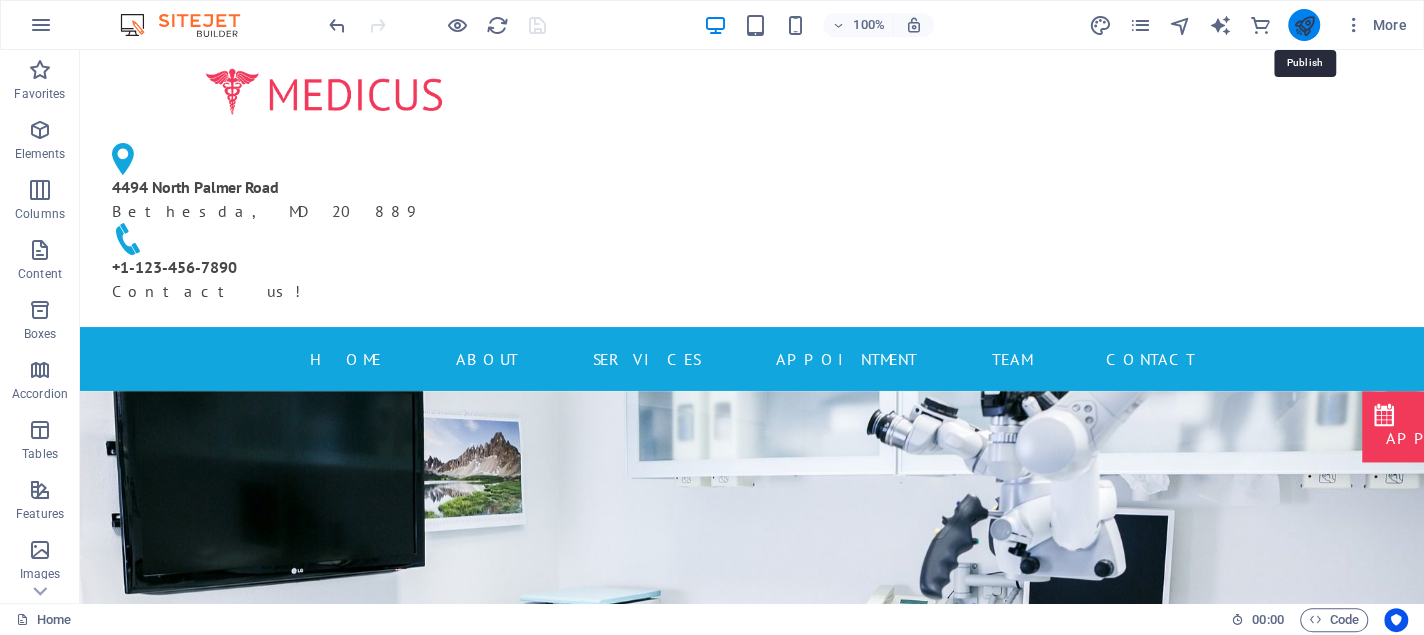 click at bounding box center (1303, 25) 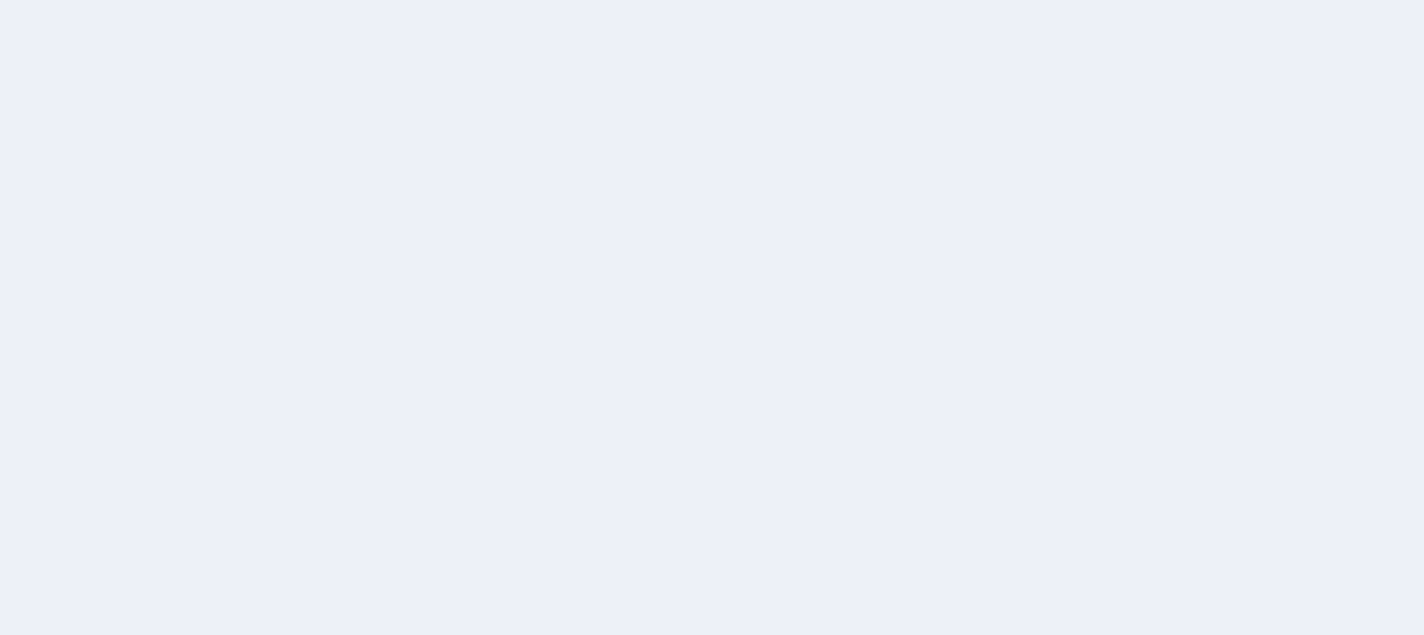 scroll, scrollTop: 0, scrollLeft: 0, axis: both 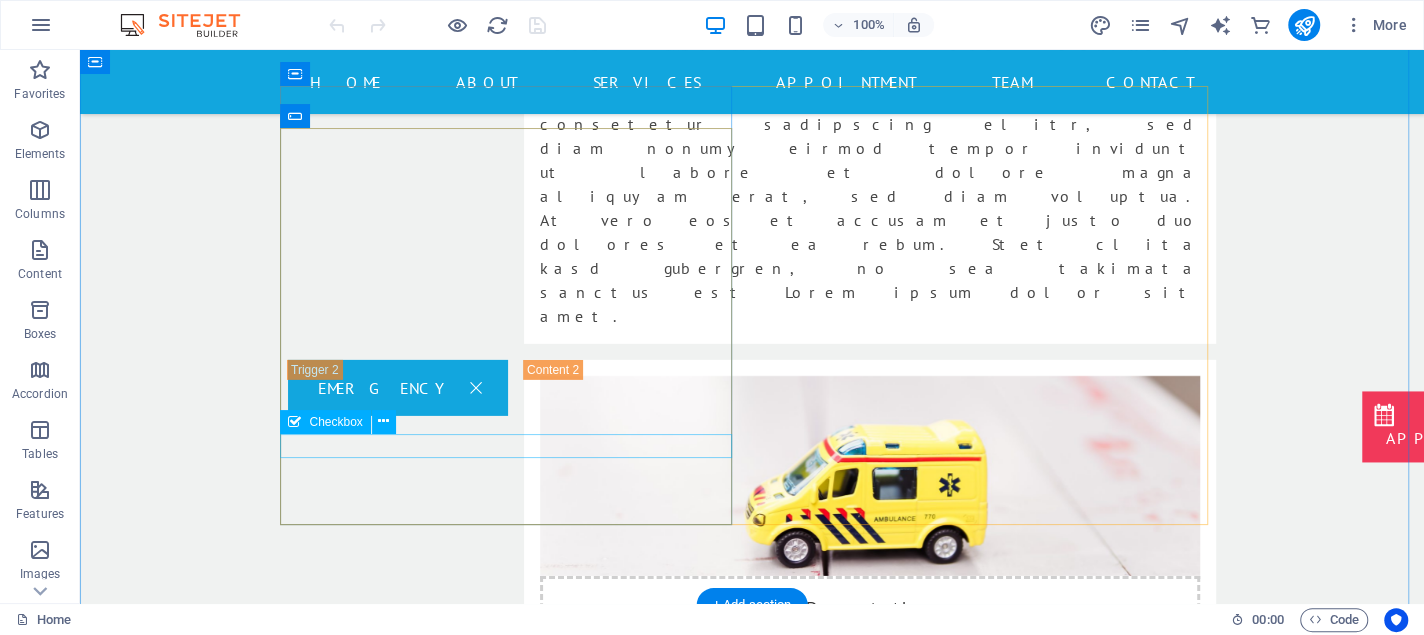click on "I have read and understand the privacy policy." 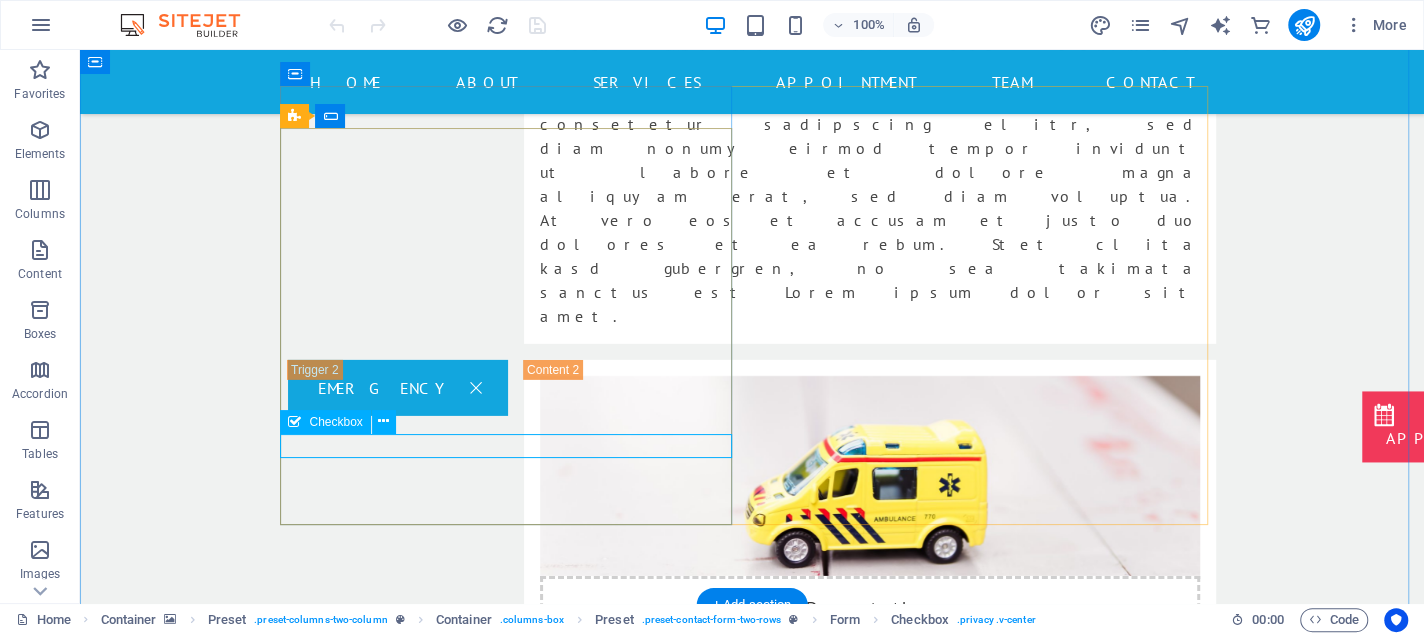 click on "I have read and understand the privacy policy." 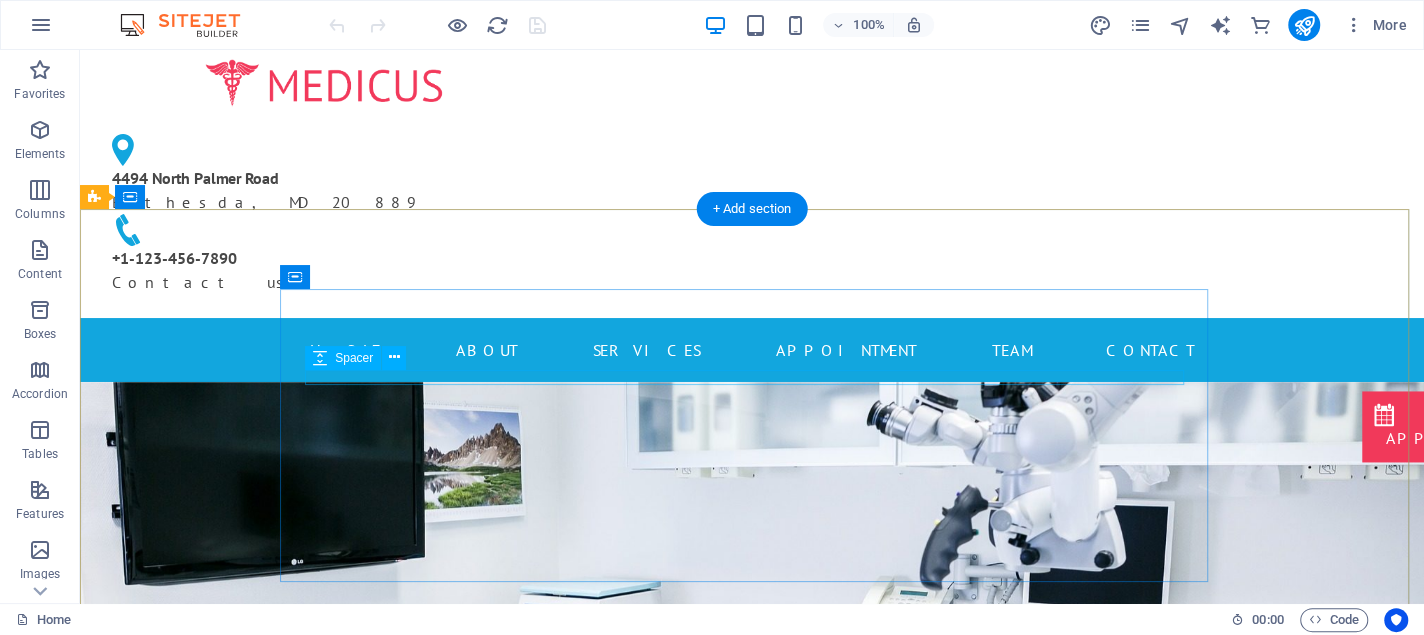 scroll, scrollTop: 0, scrollLeft: 0, axis: both 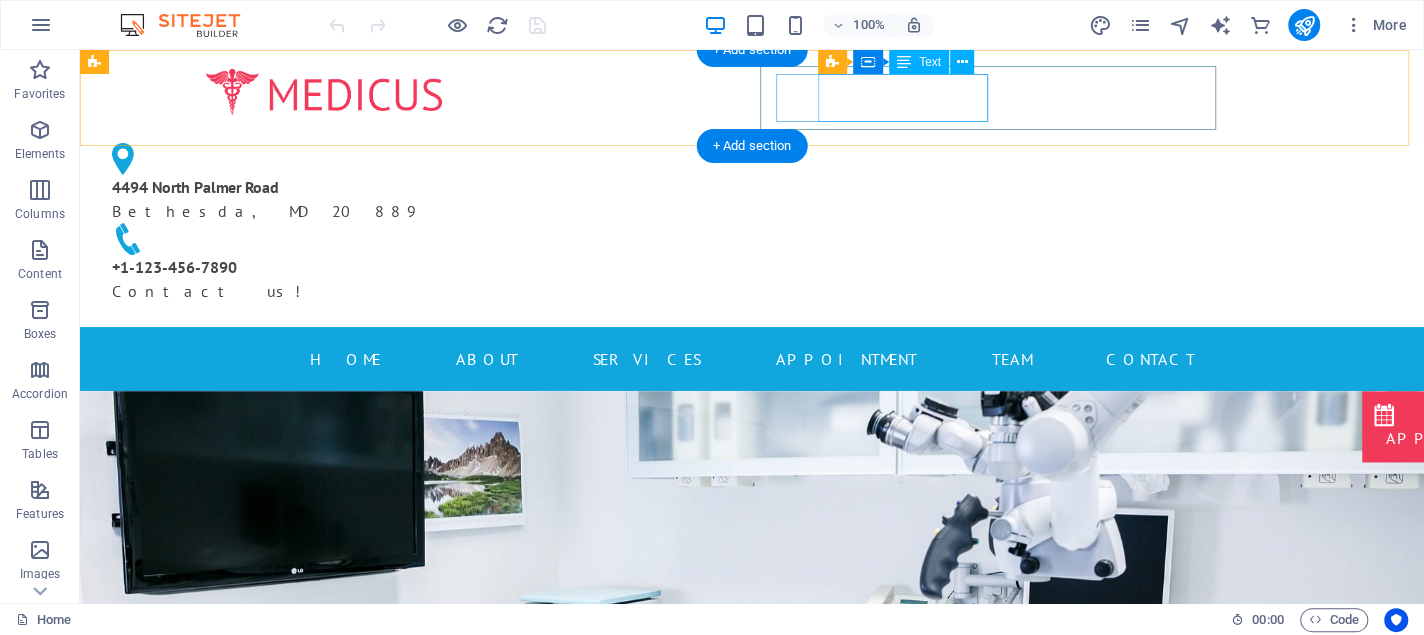 click on "4494 North Palmer Road Bethesda, MD   20889" at bounding box center (316, 199) 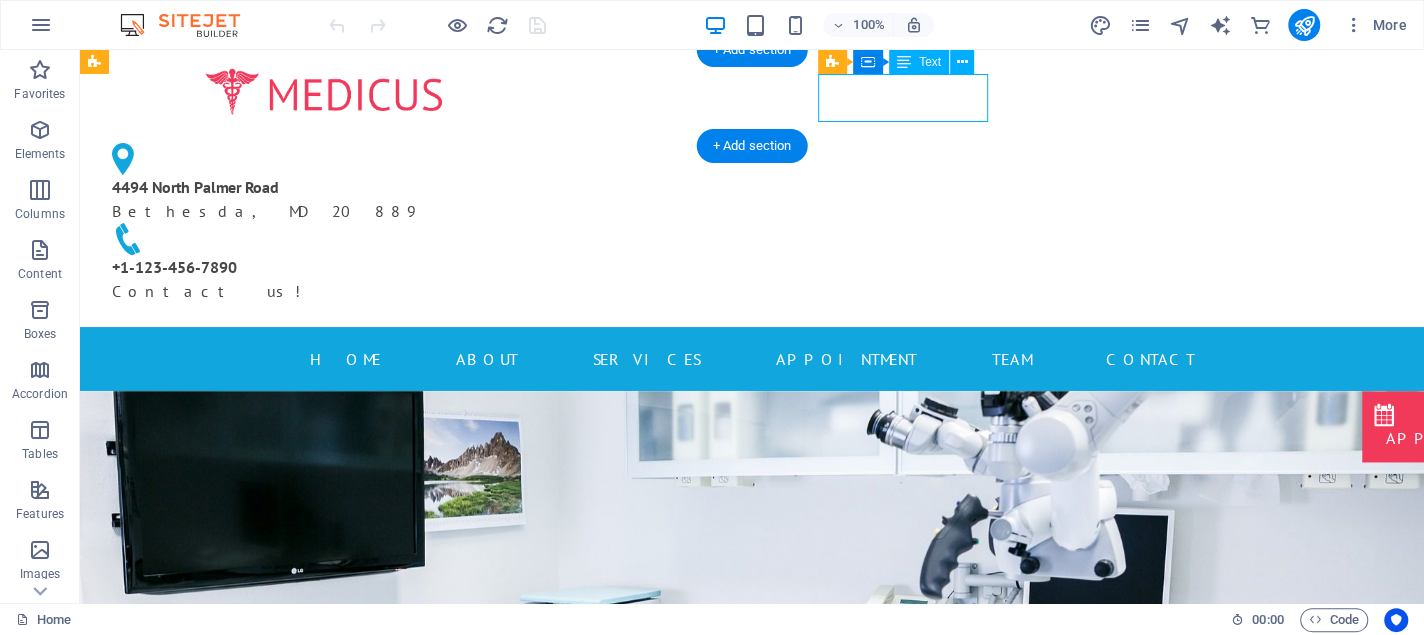 click on "4494 North Palmer Road Bethesda, MD   20889" at bounding box center [316, 199] 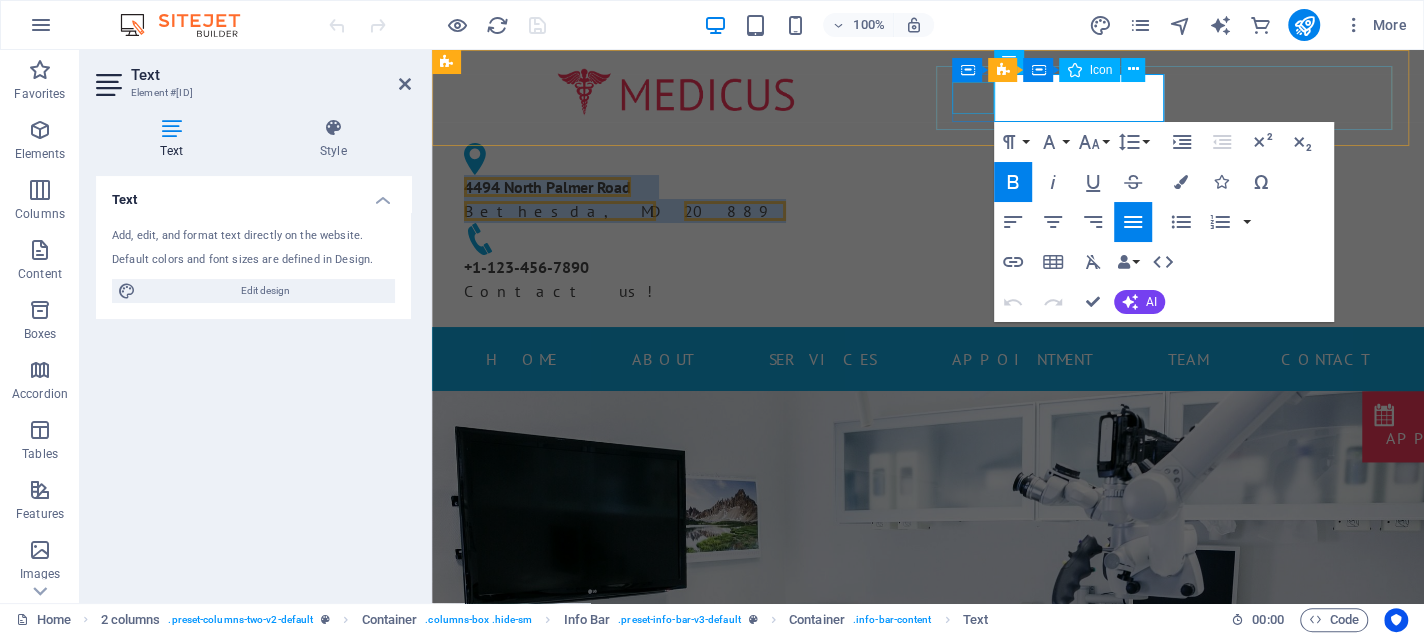 drag, startPoint x: 1140, startPoint y: 116, endPoint x: 988, endPoint y: 85, distance: 155.12898 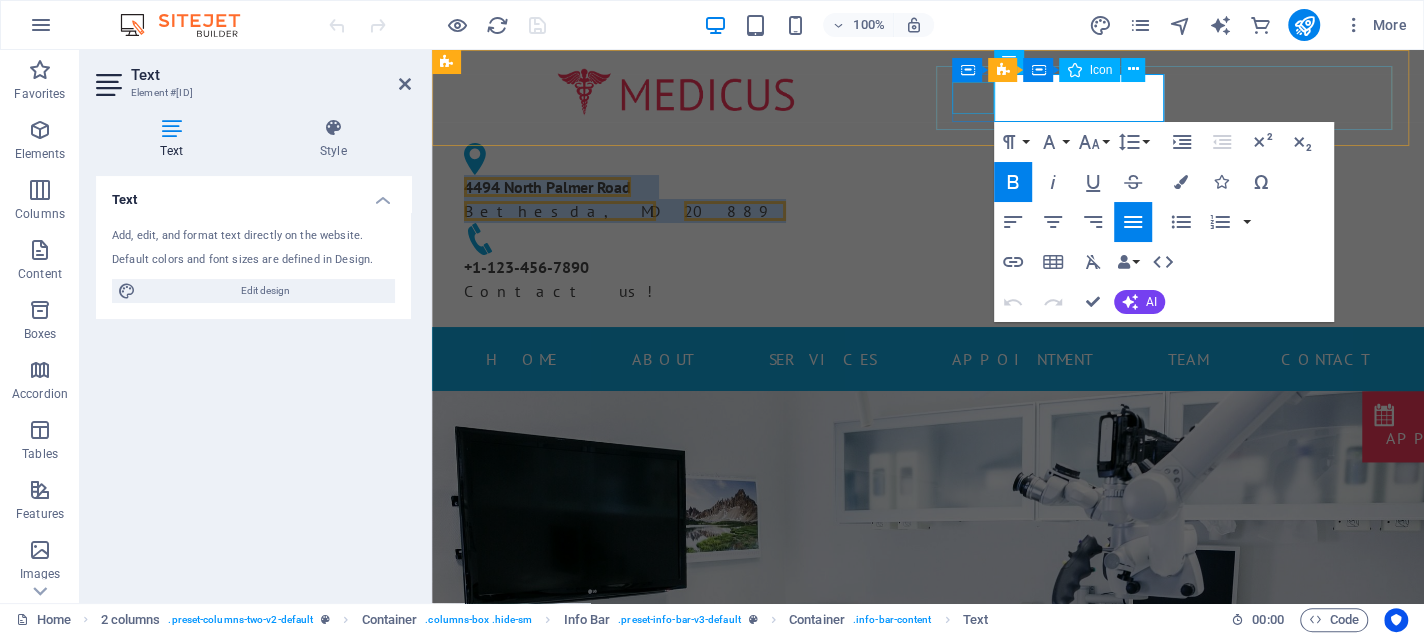 click on "4494 North Palmer Road Bethesda, MD   20889" at bounding box center (668, 183) 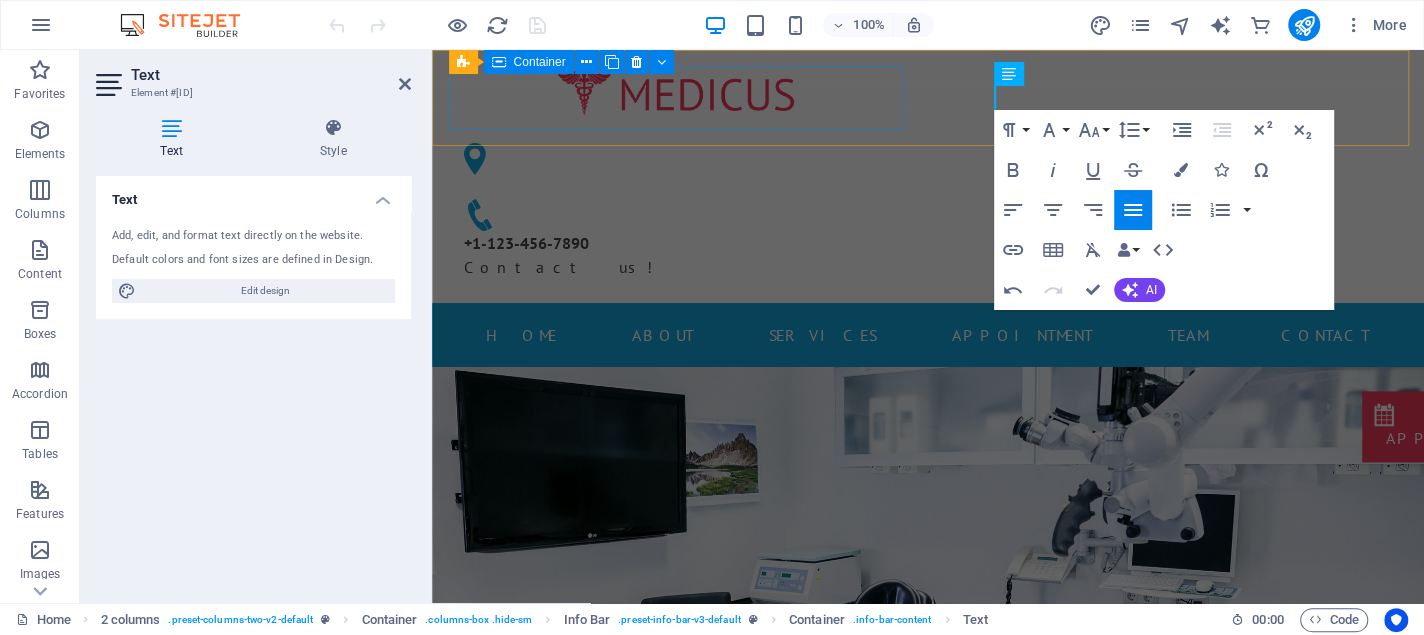 click at bounding box center [676, 92] 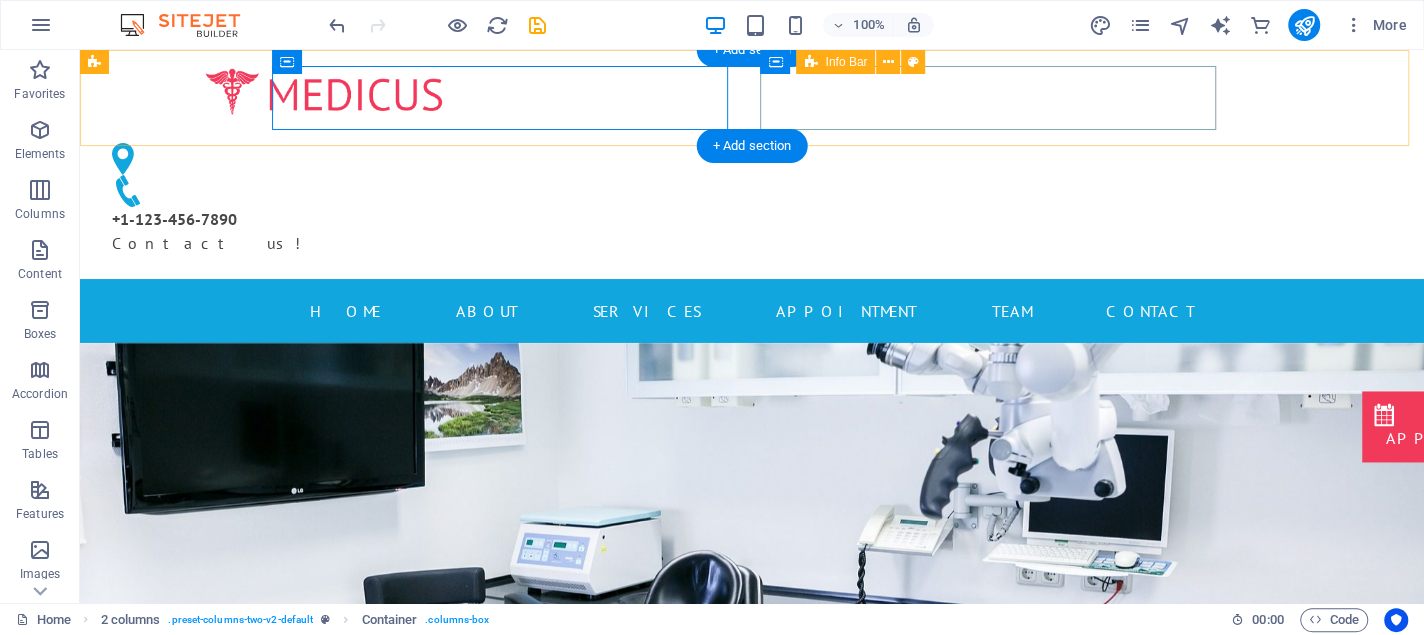 click on "+1-123-456-7890 Contact us!" at bounding box center (324, 199) 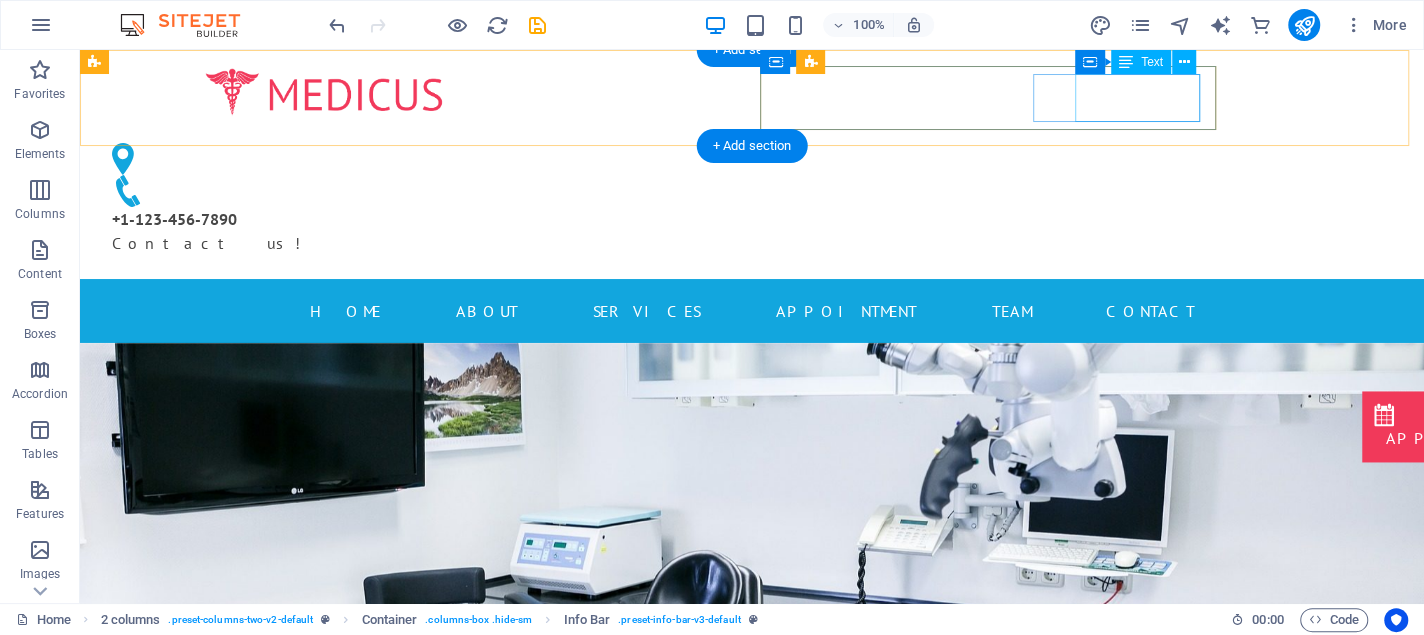 click on "+1-123-456-7890 Contact us!" at bounding box center [324, 231] 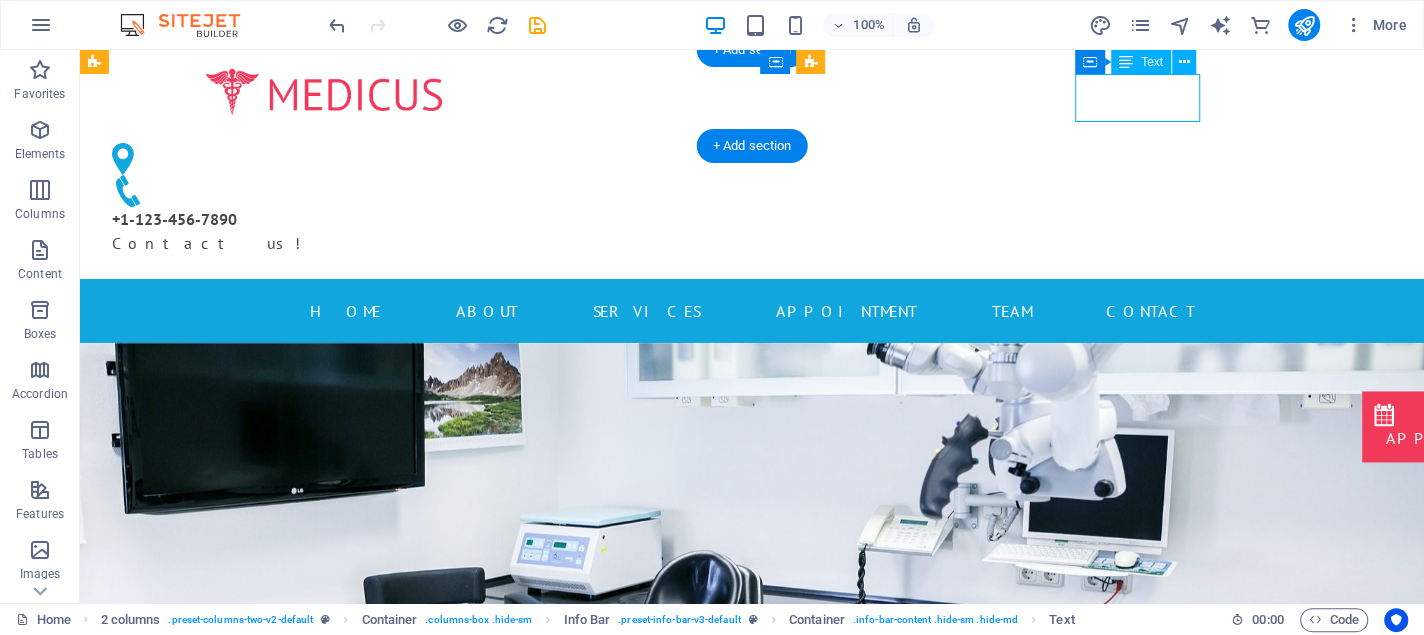 click on "+1-123-456-7890 Contact us!" at bounding box center (324, 231) 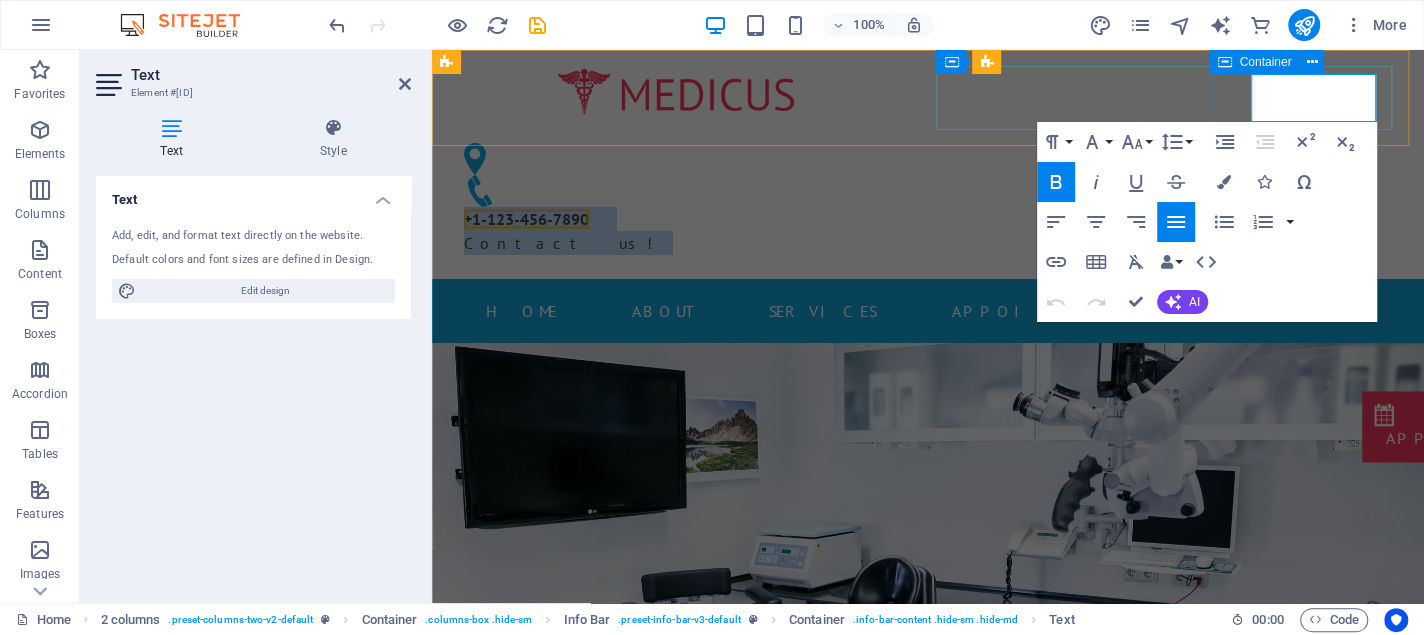 drag, startPoint x: 1333, startPoint y: 113, endPoint x: 1238, endPoint y: 81, distance: 100.2447 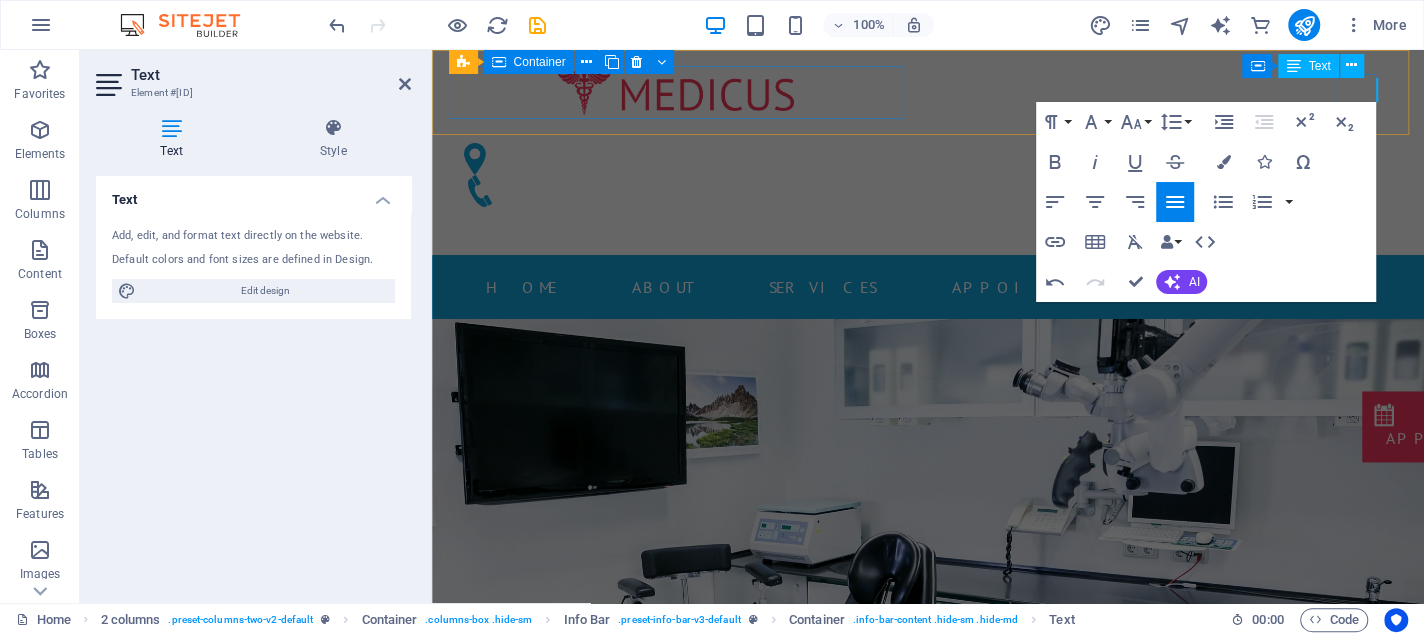 click at bounding box center (676, 92) 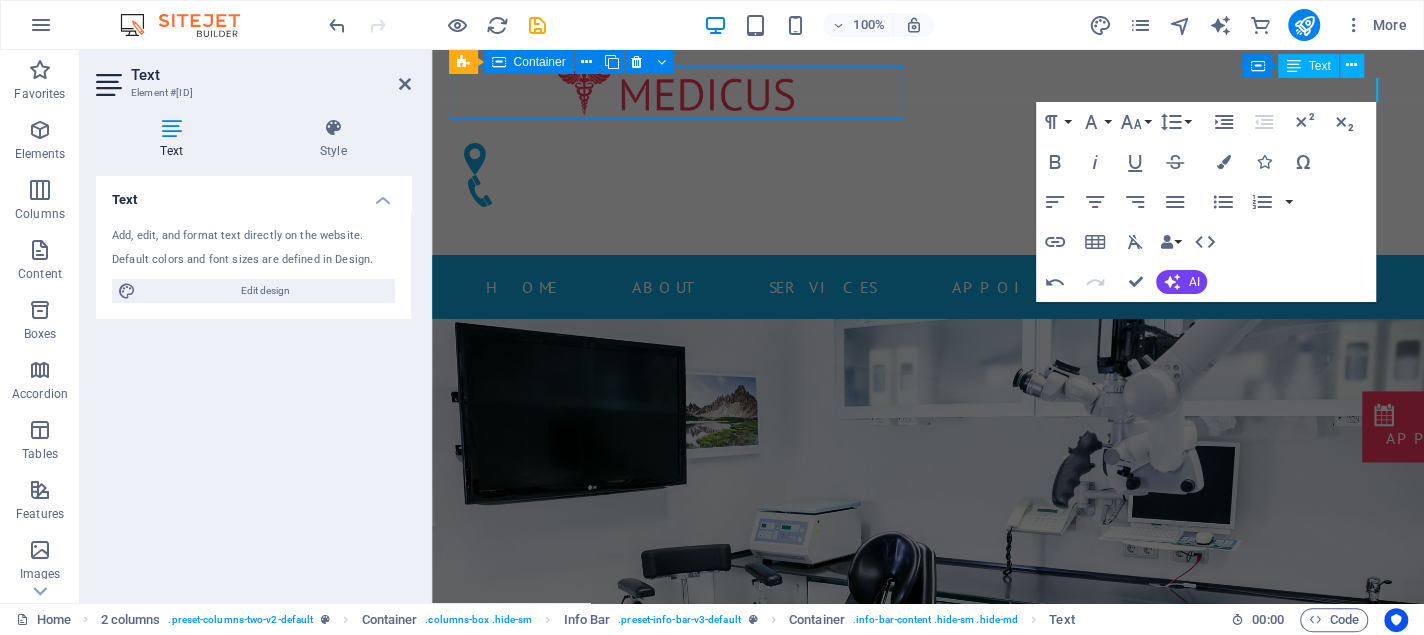 click at bounding box center [676, 92] 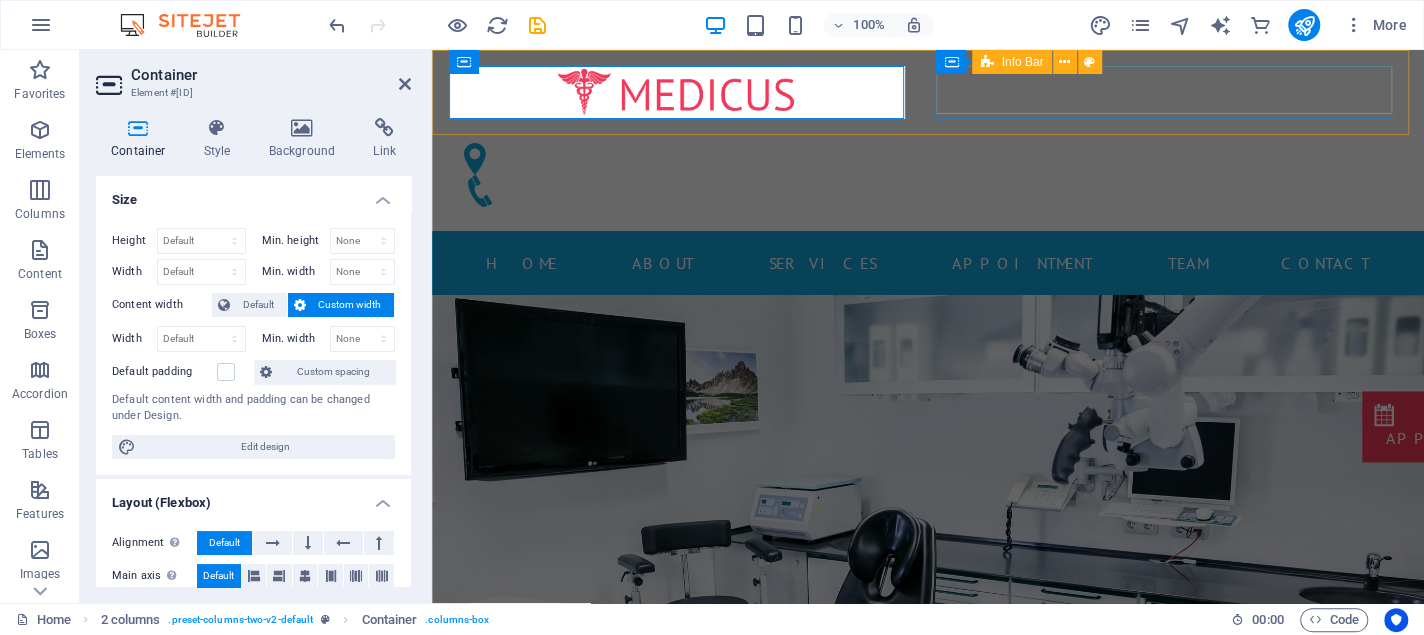 click at bounding box center (676, 175) 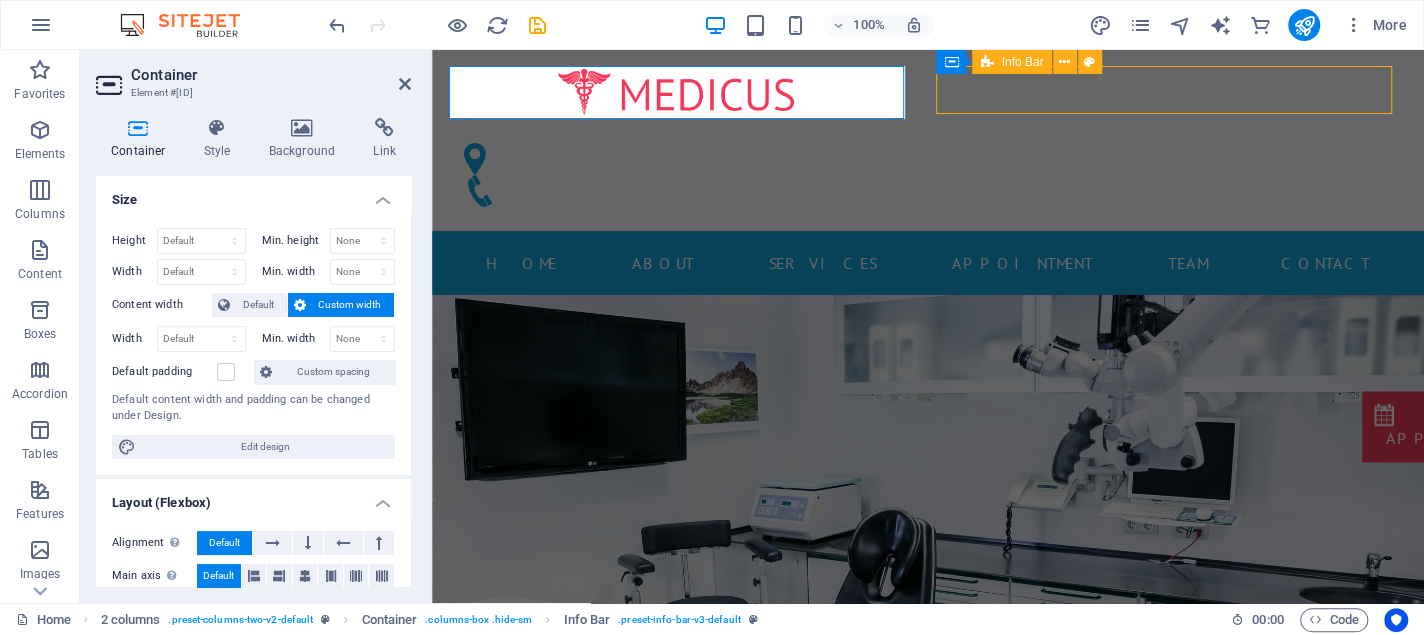 click at bounding box center [676, 175] 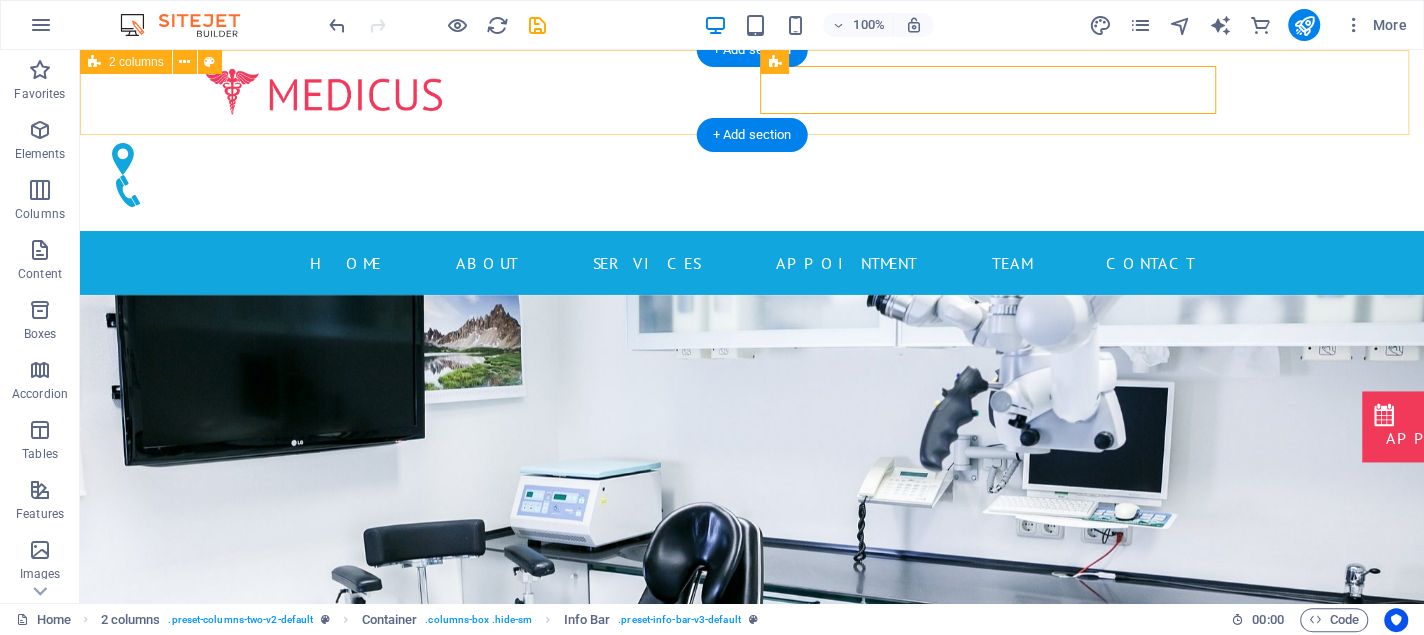 click at bounding box center [752, 140] 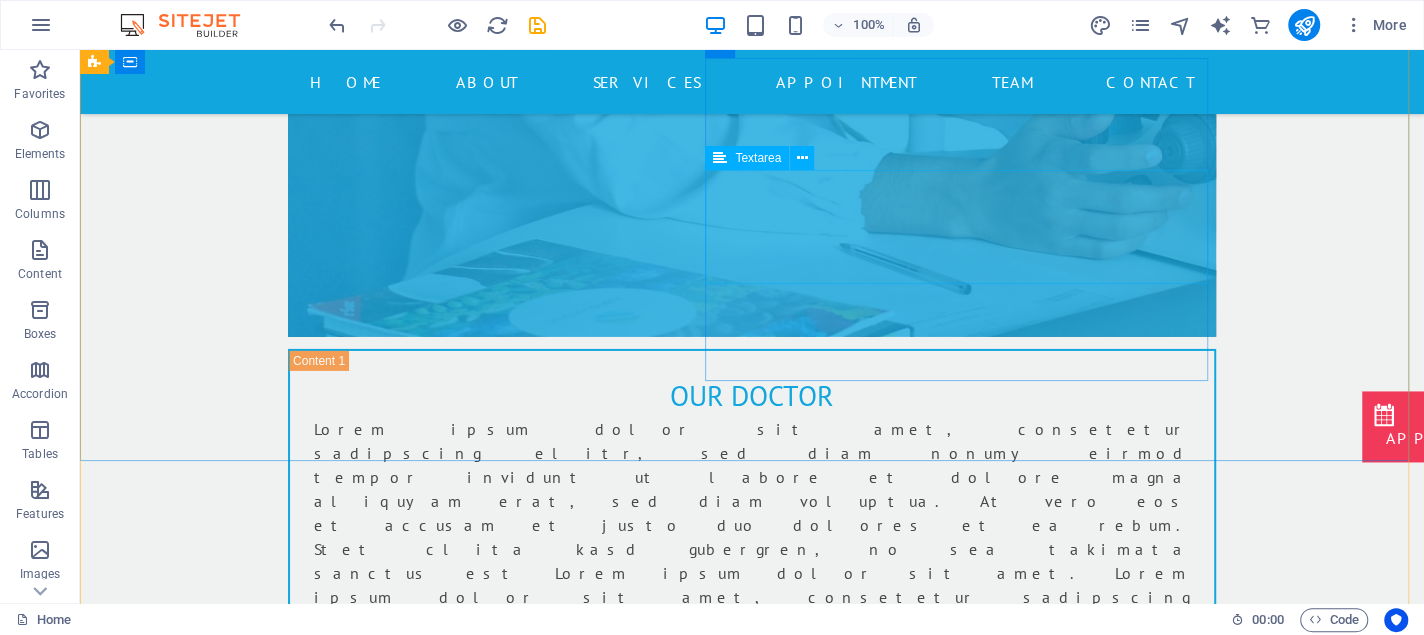 scroll, scrollTop: 8900, scrollLeft: 0, axis: vertical 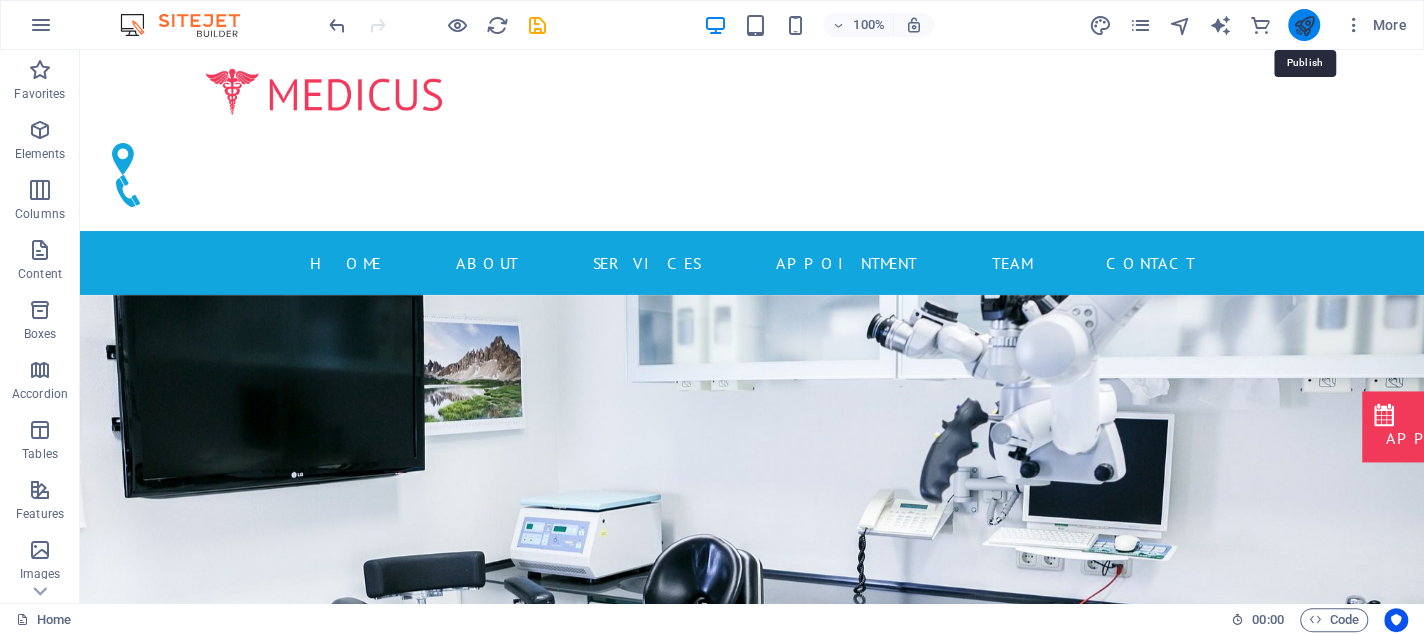 click at bounding box center [1303, 25] 